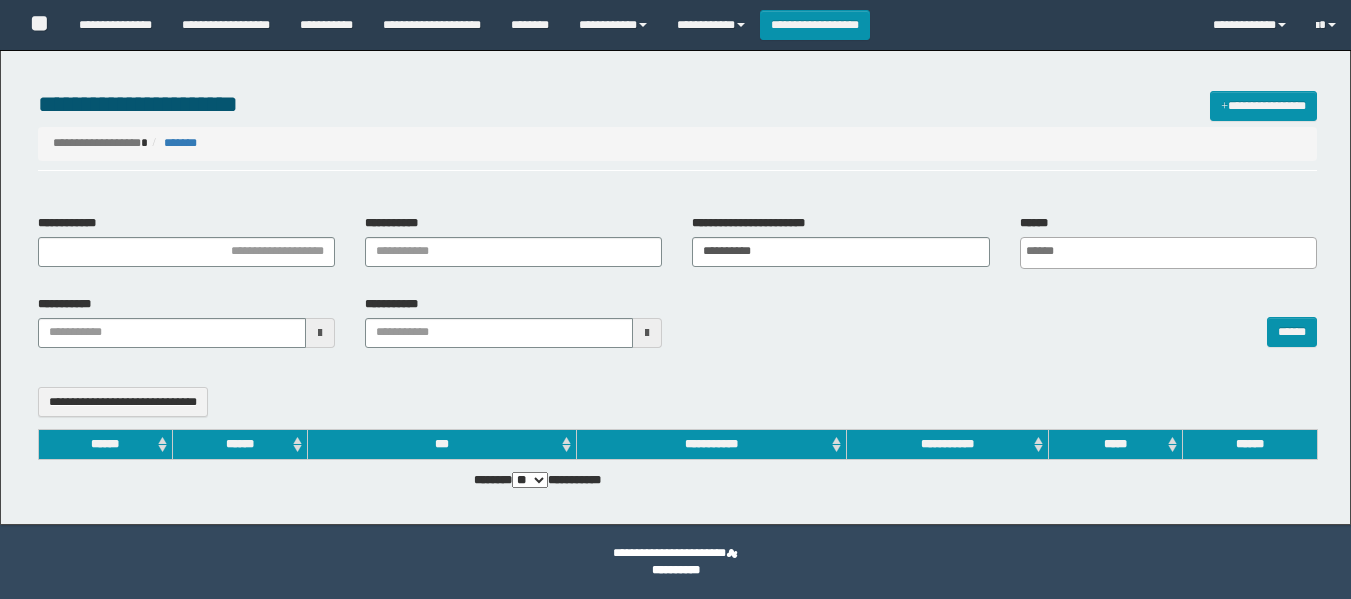 select 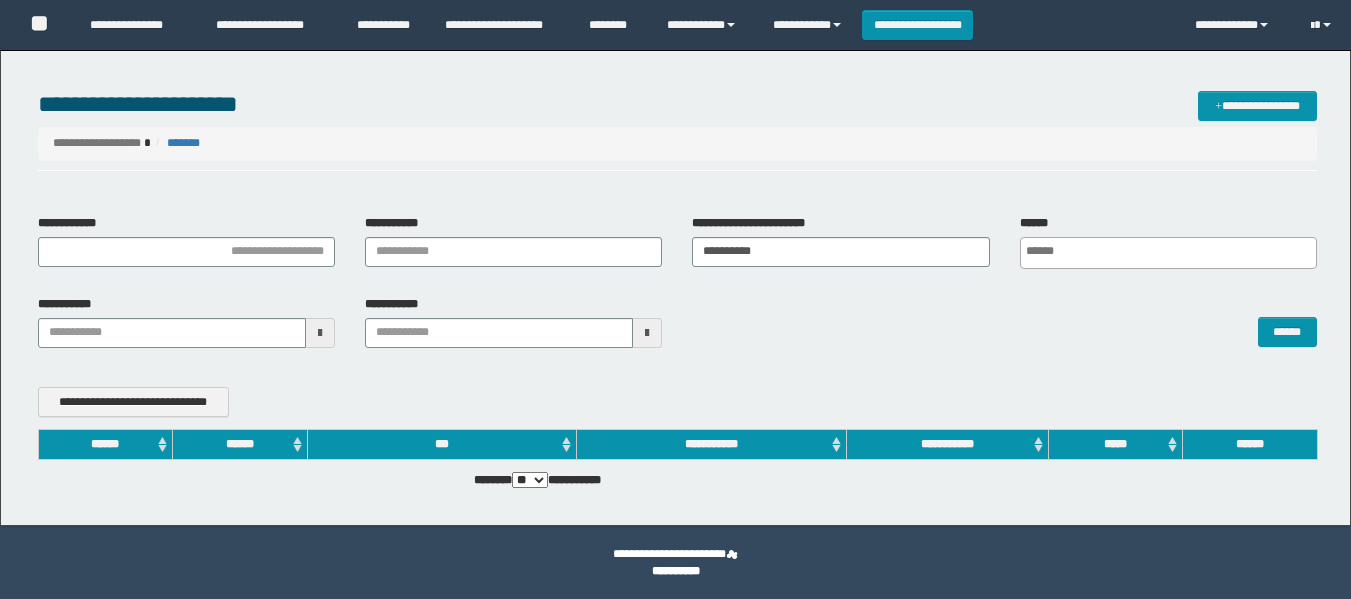 scroll, scrollTop: 0, scrollLeft: 0, axis: both 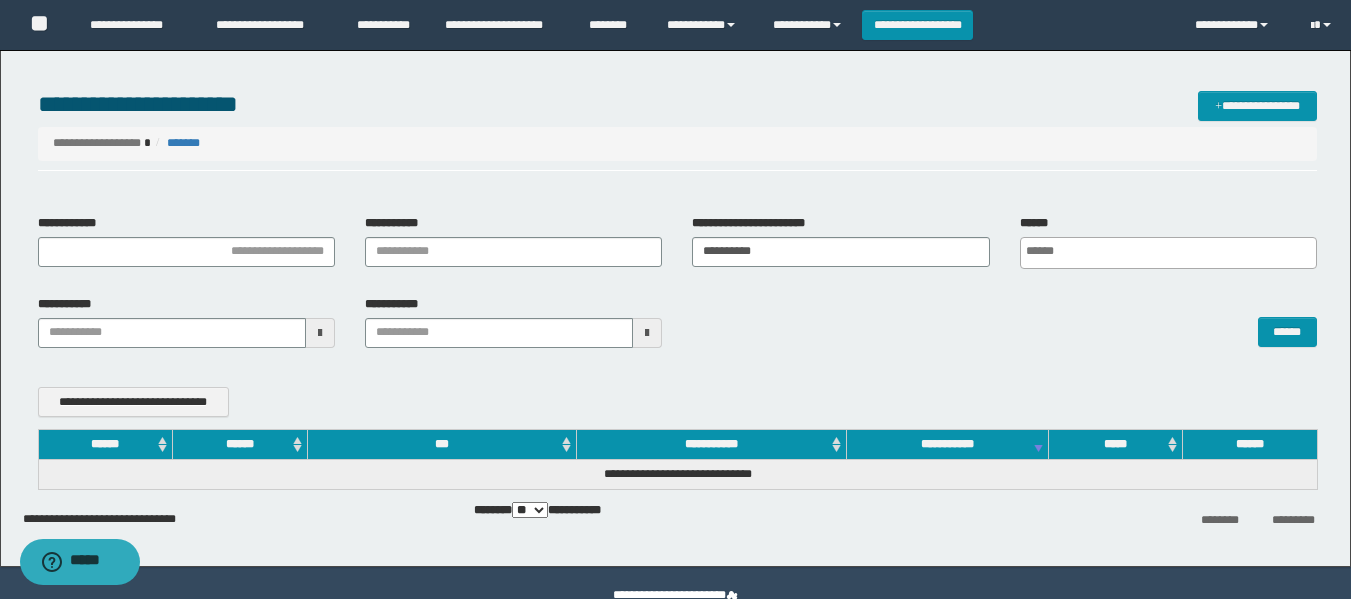drag, startPoint x: 791, startPoint y: 236, endPoint x: 749, endPoint y: 236, distance: 42 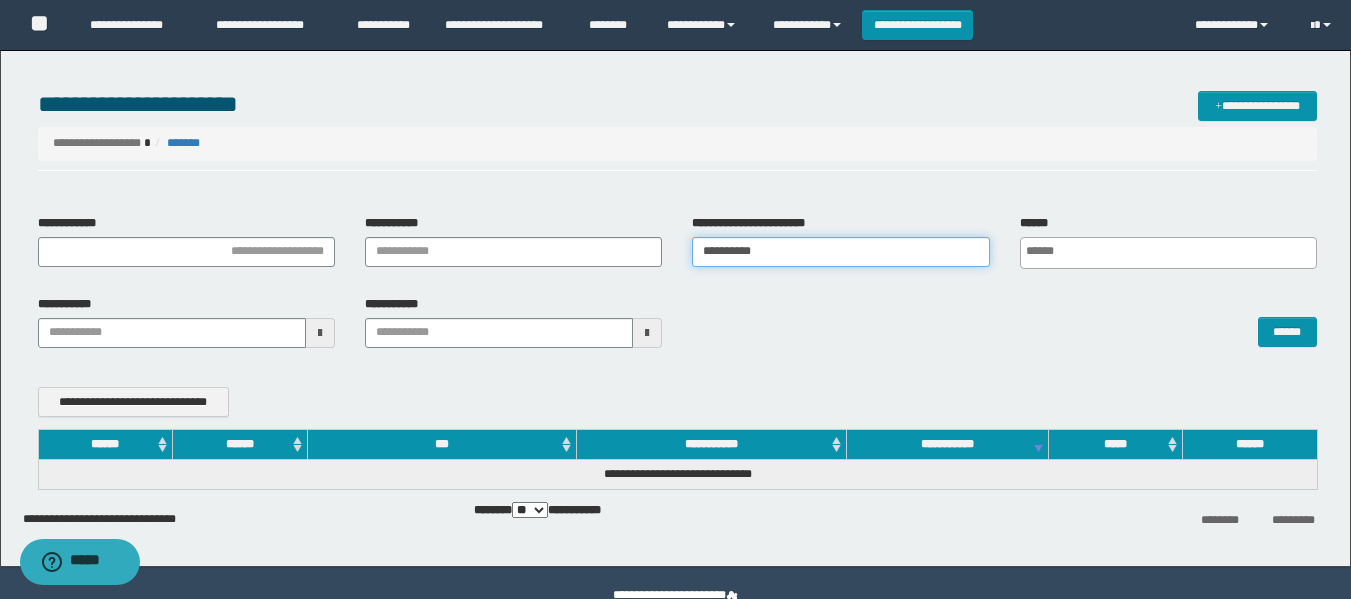 drag, startPoint x: 809, startPoint y: 254, endPoint x: 604, endPoint y: 286, distance: 207.48253 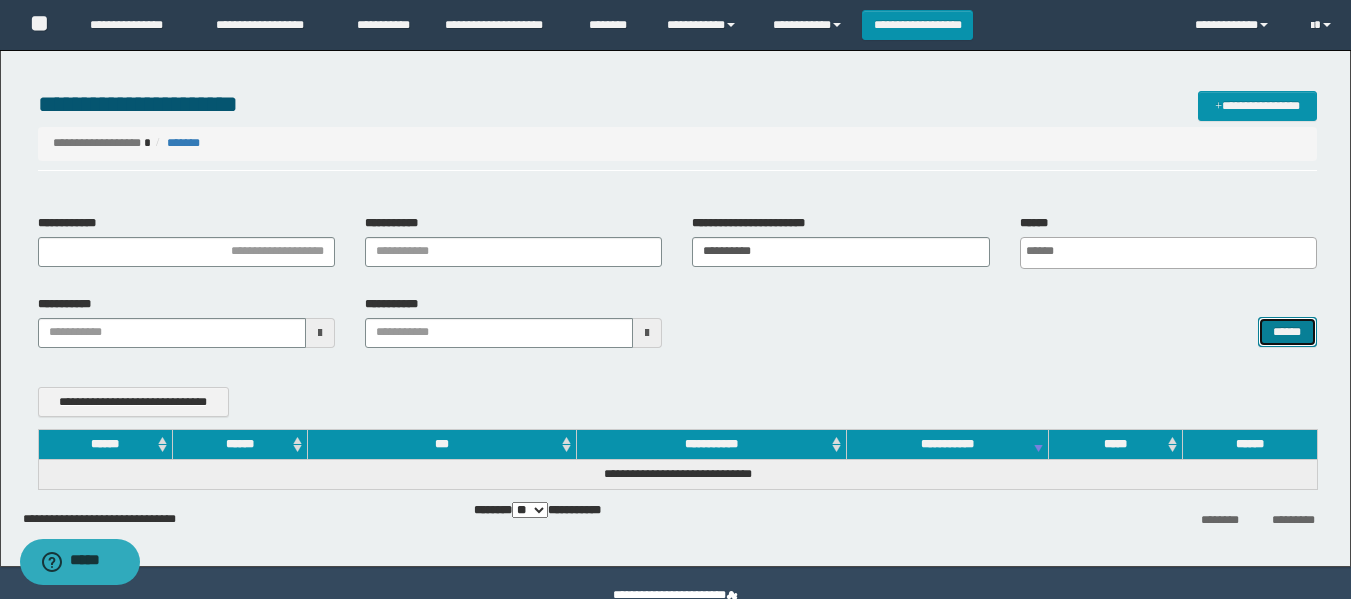 click on "******" at bounding box center [1287, 332] 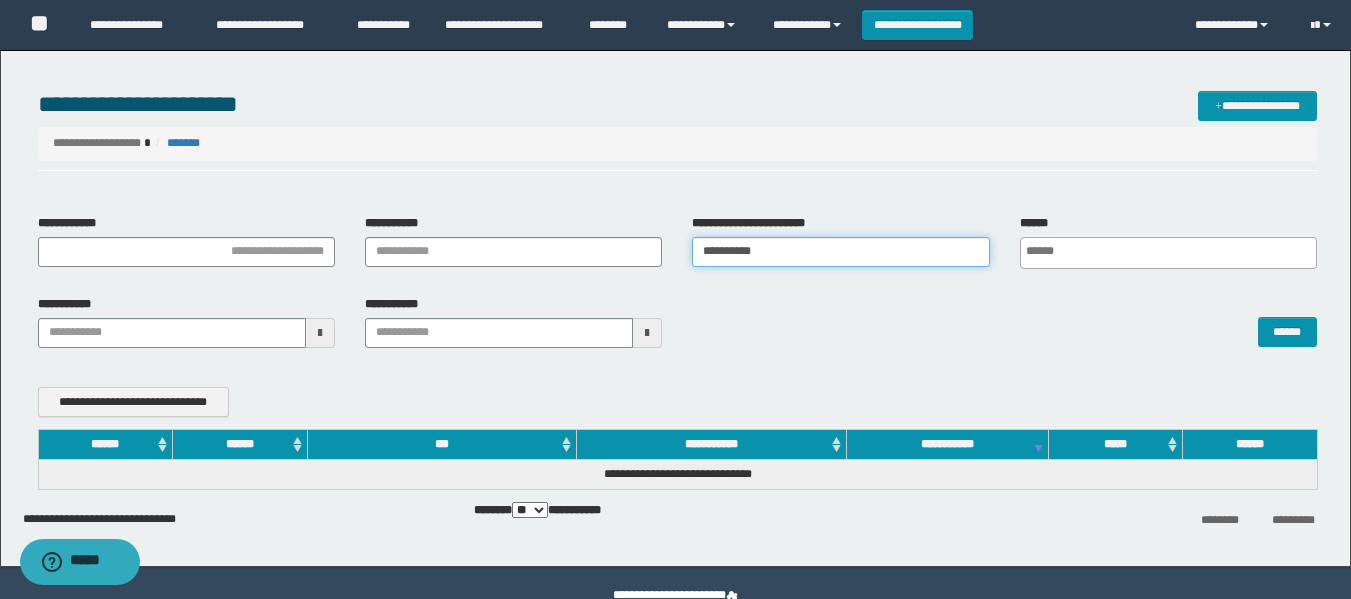 click on "**********" at bounding box center [840, 252] 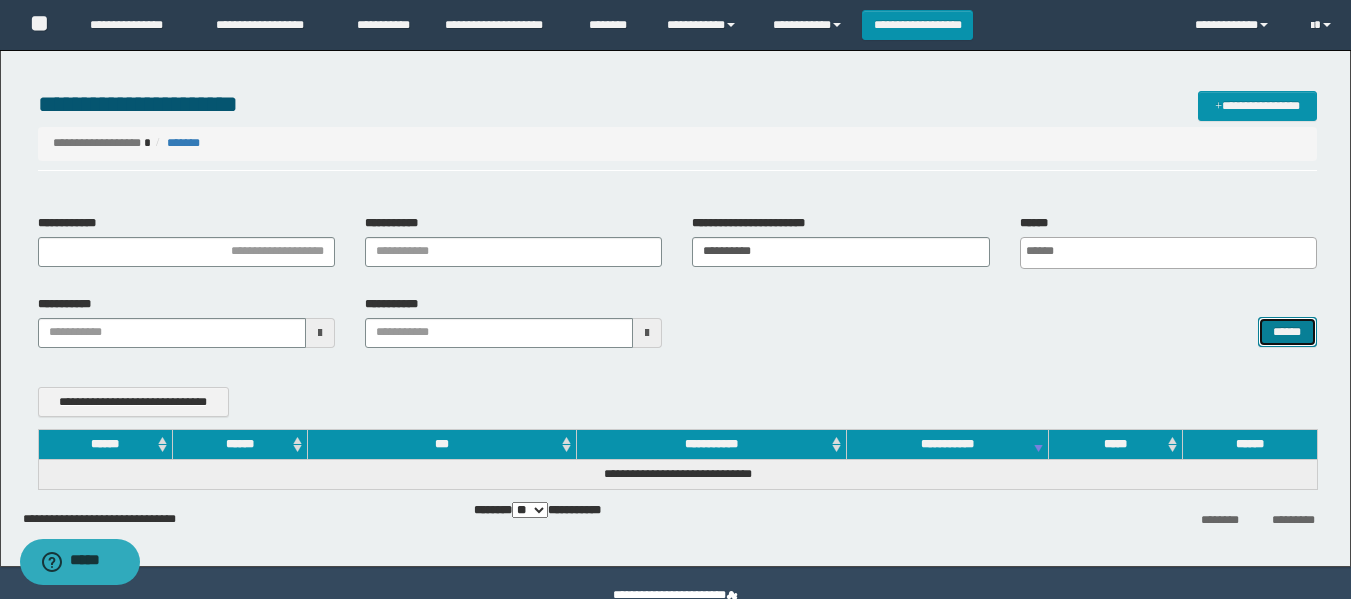 click on "******" at bounding box center [1287, 332] 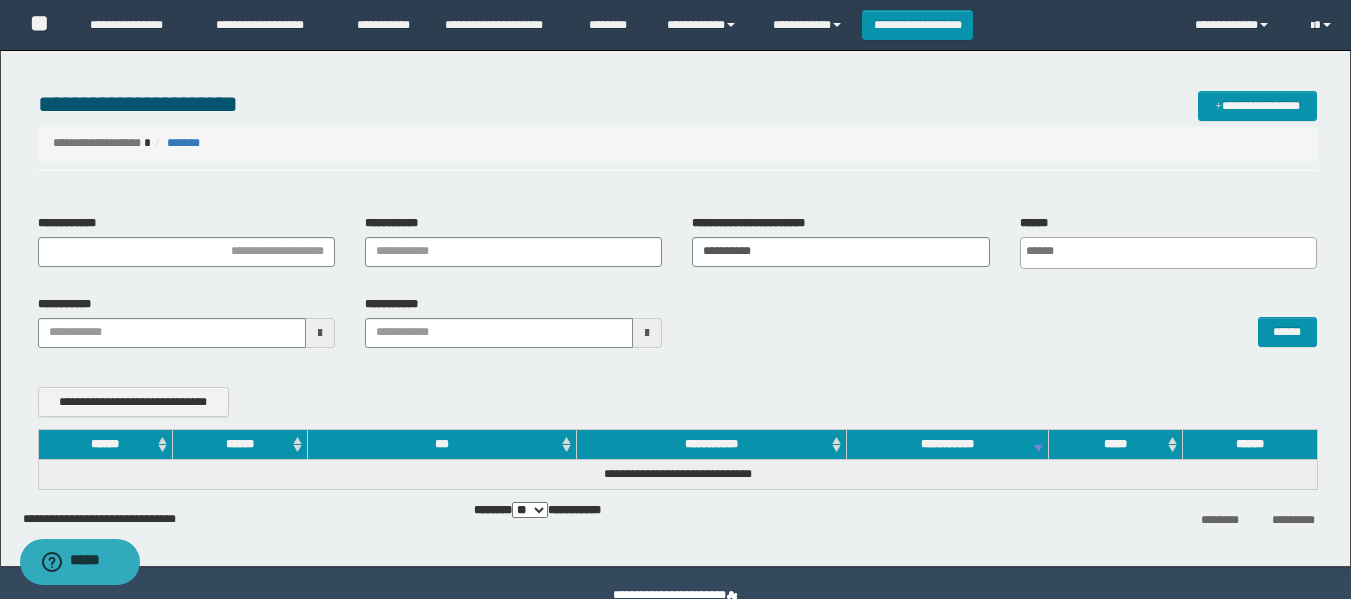 click on "******" at bounding box center [1004, 322] 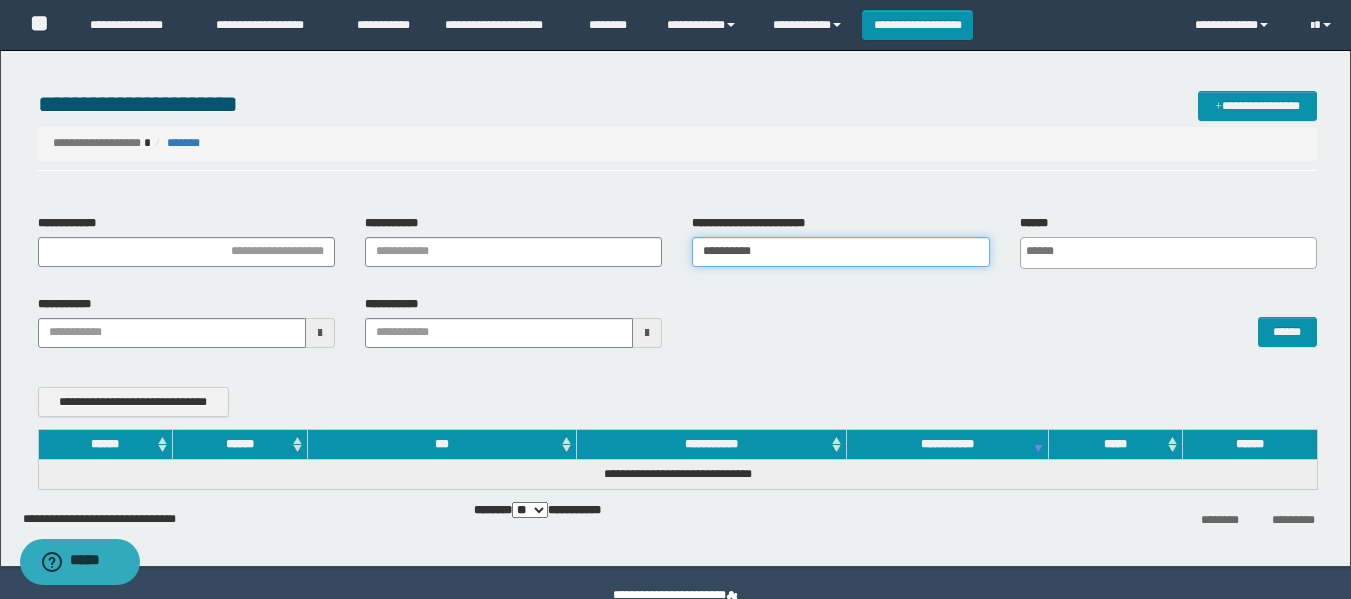 drag, startPoint x: 807, startPoint y: 259, endPoint x: 546, endPoint y: 290, distance: 262.83453 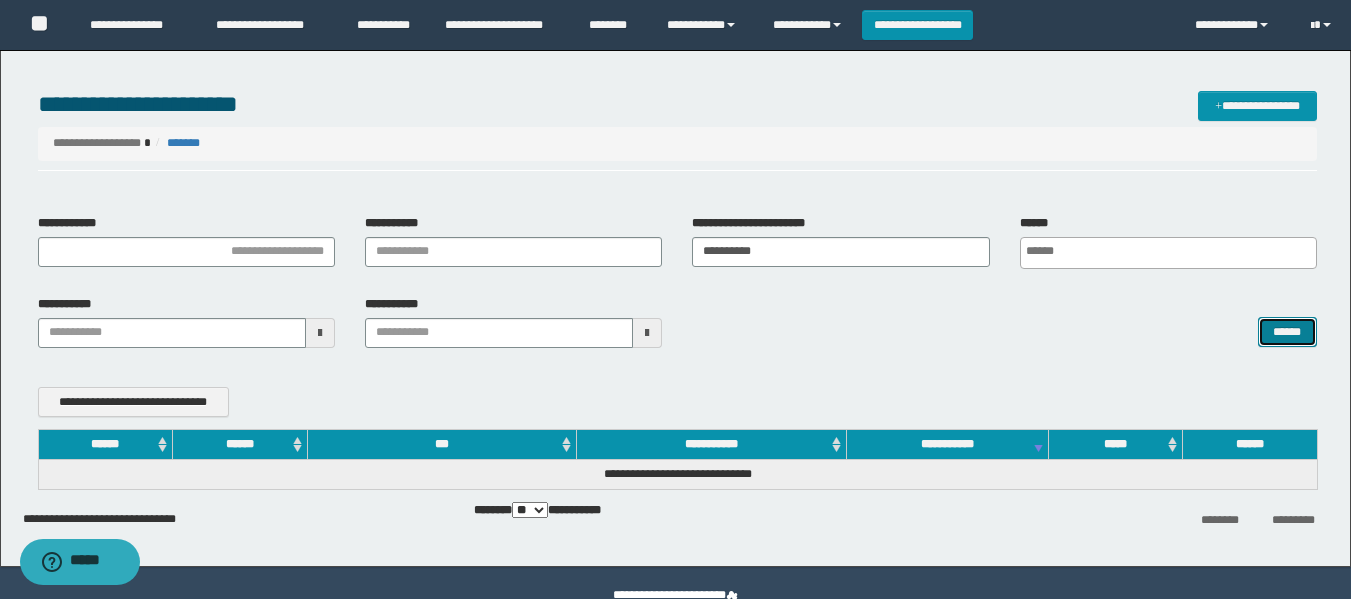 click on "******" at bounding box center [1287, 332] 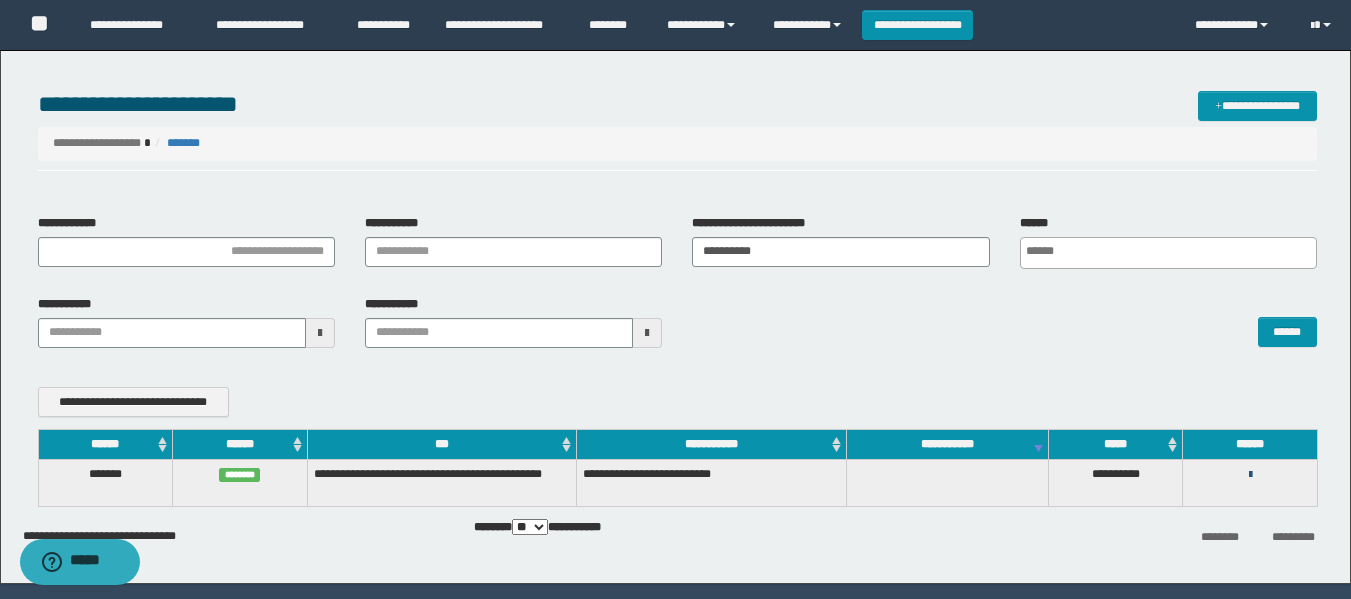 click at bounding box center [1250, 475] 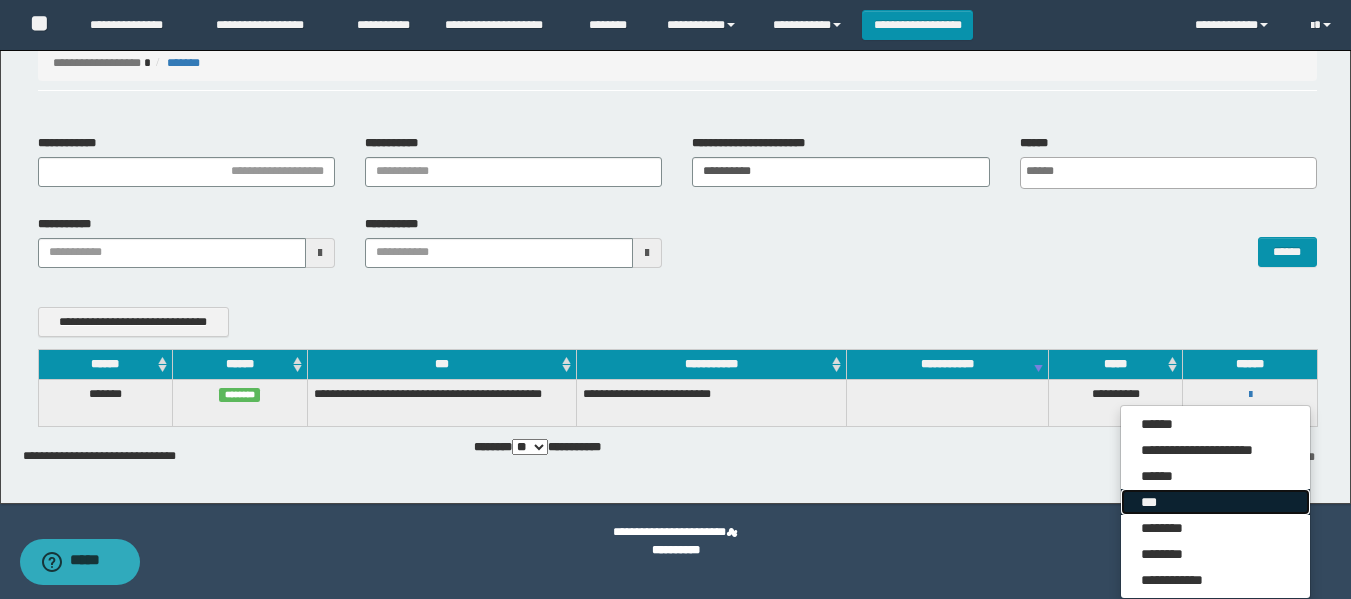 click on "***" at bounding box center (1215, 502) 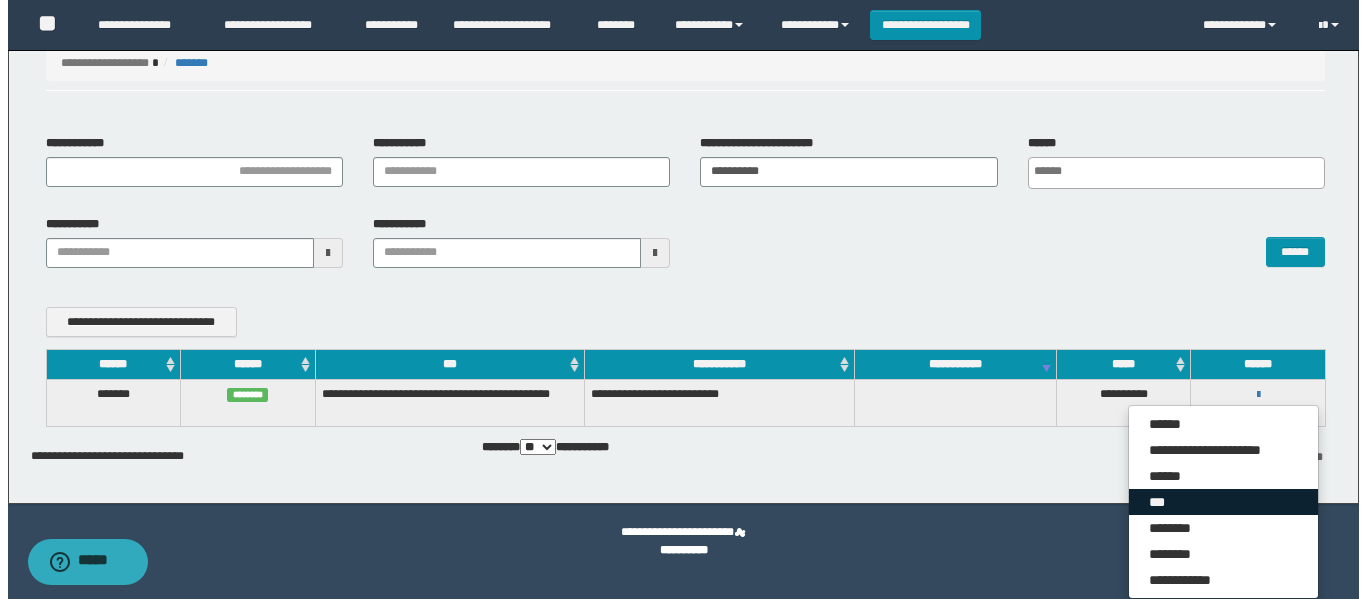 scroll, scrollTop: 60, scrollLeft: 0, axis: vertical 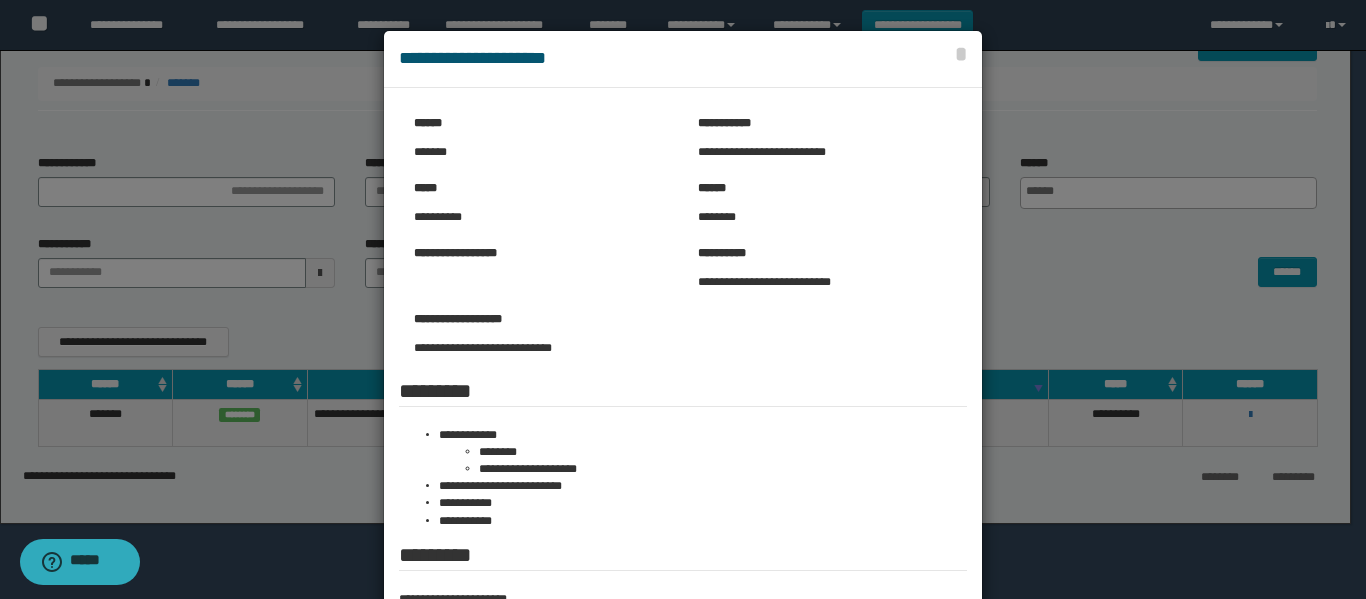 click at bounding box center [683, 392] 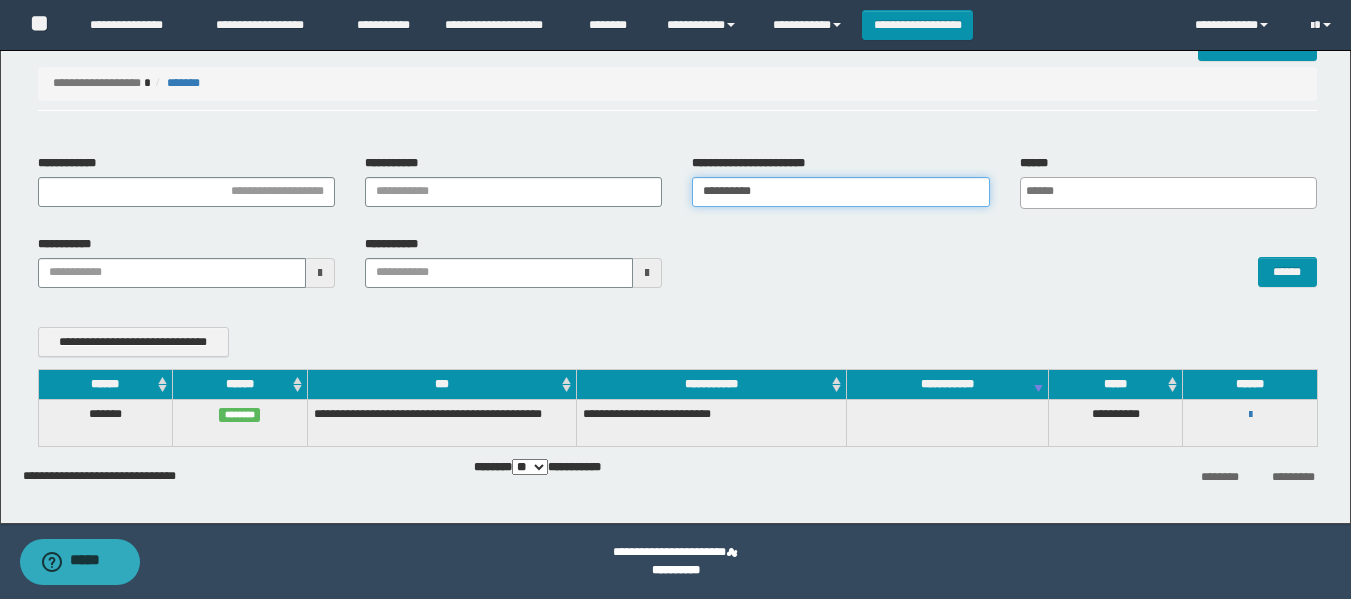 drag, startPoint x: 786, startPoint y: 195, endPoint x: 627, endPoint y: 222, distance: 161.27615 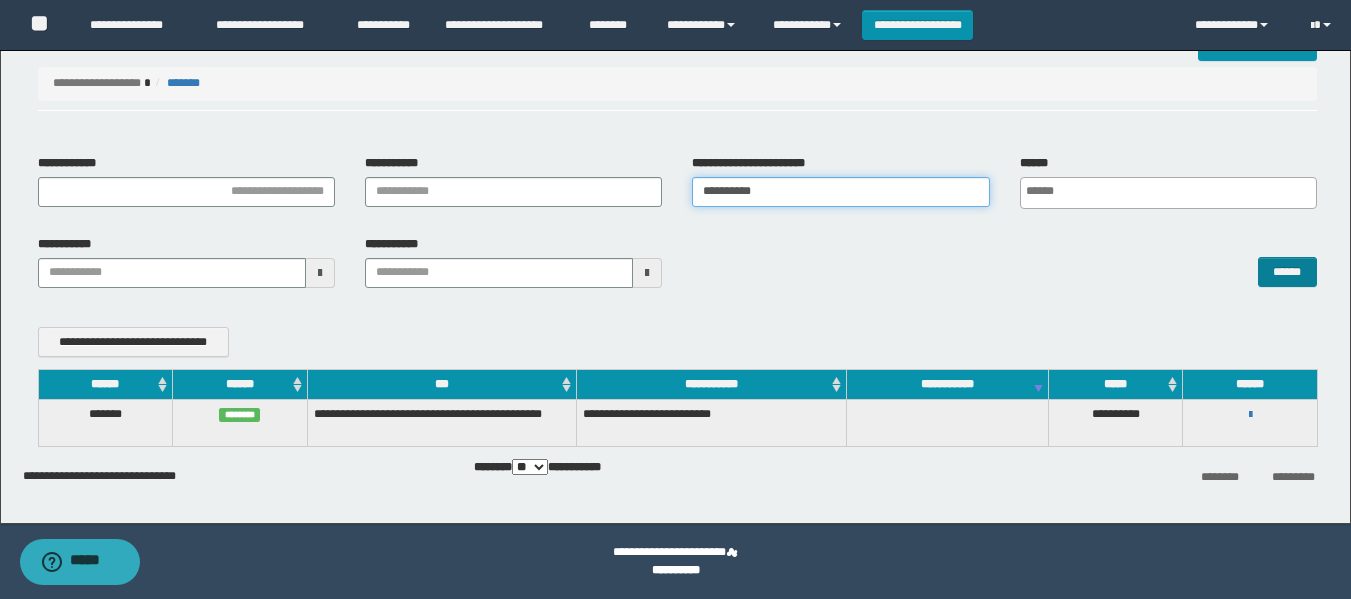 type on "**********" 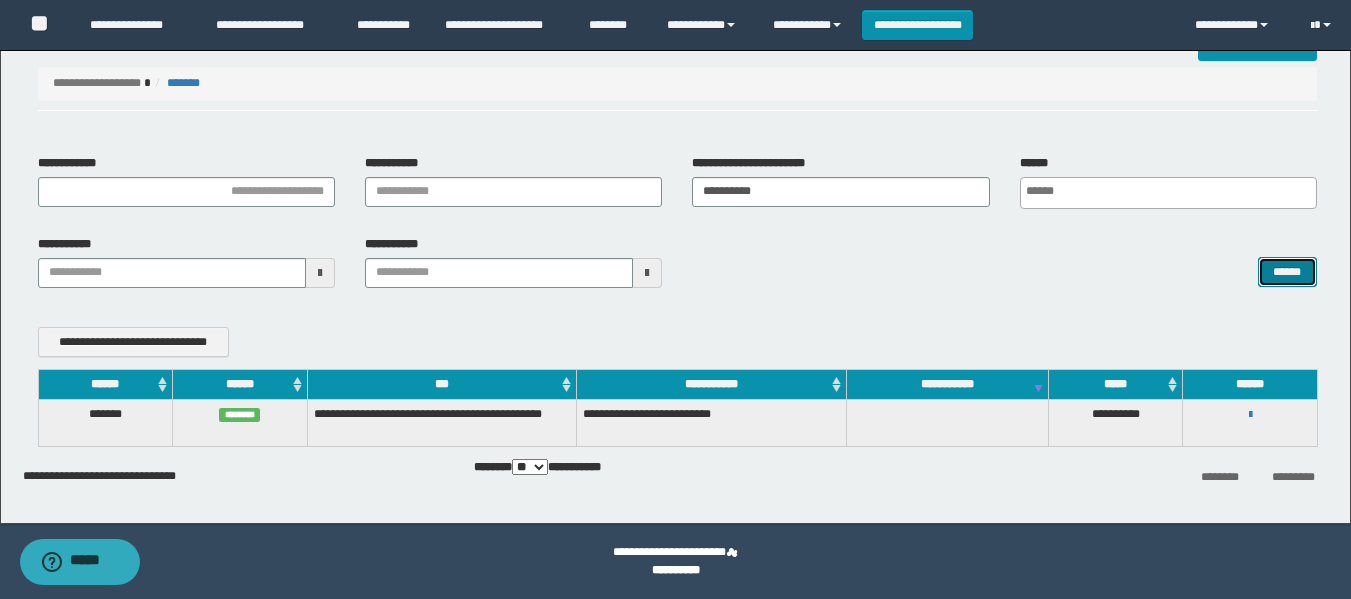 click on "******" at bounding box center [1287, 272] 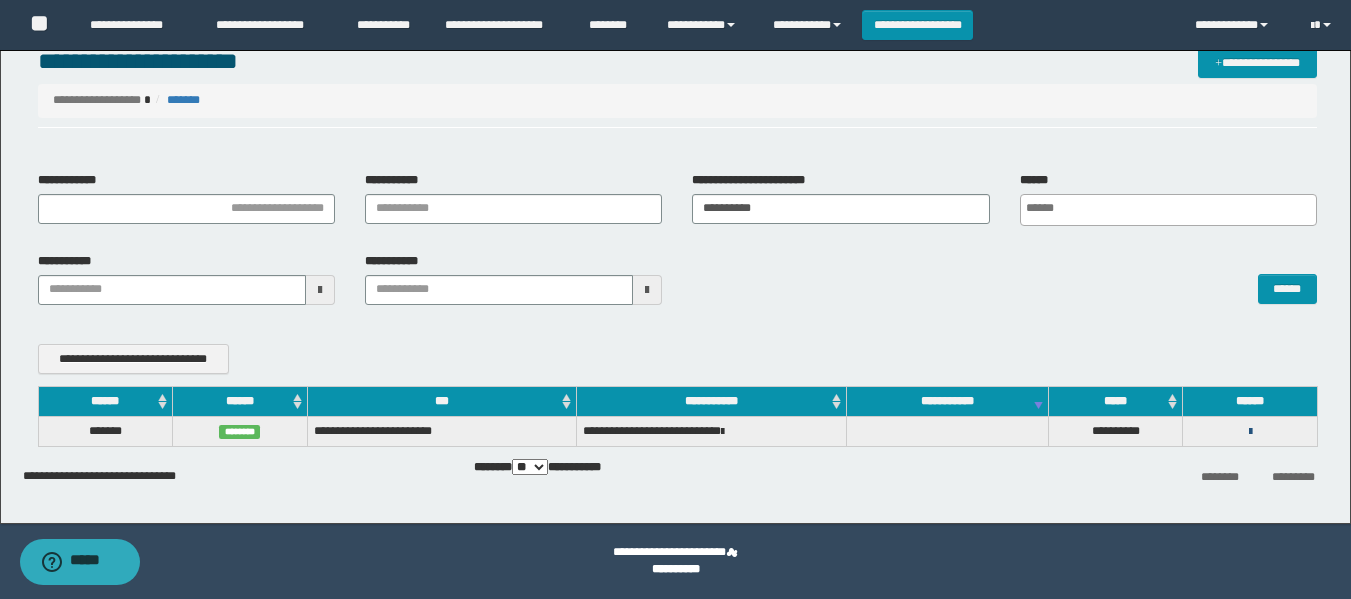 click at bounding box center [1250, 432] 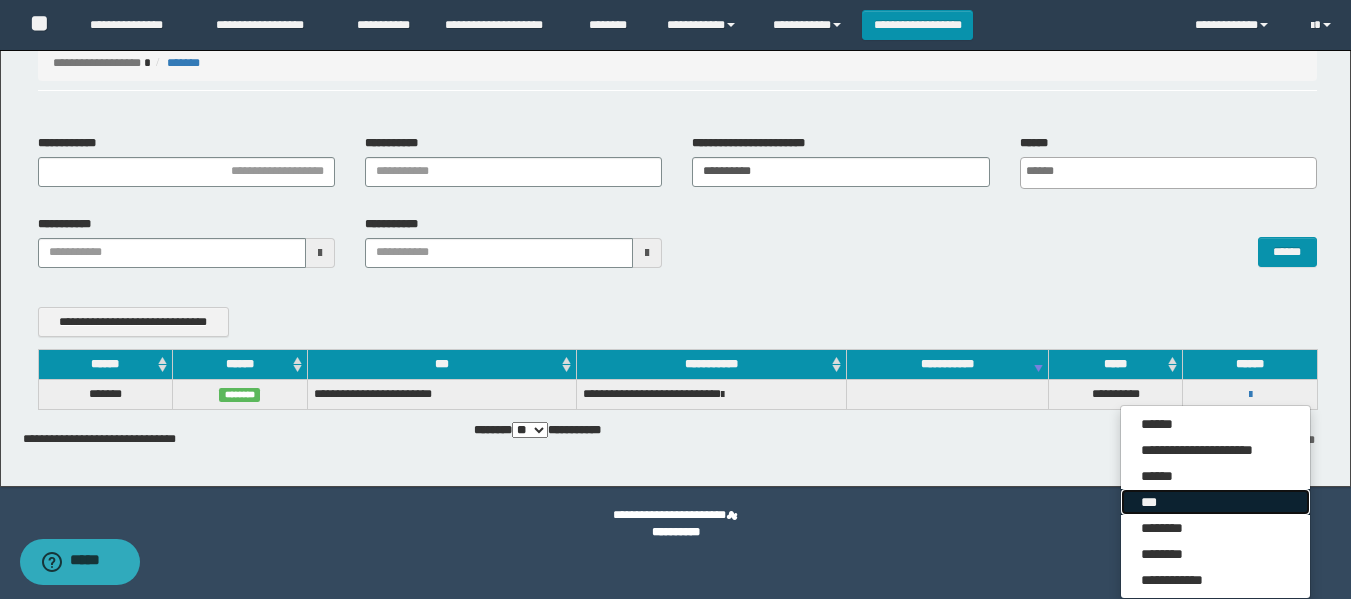 click on "***" at bounding box center (1215, 502) 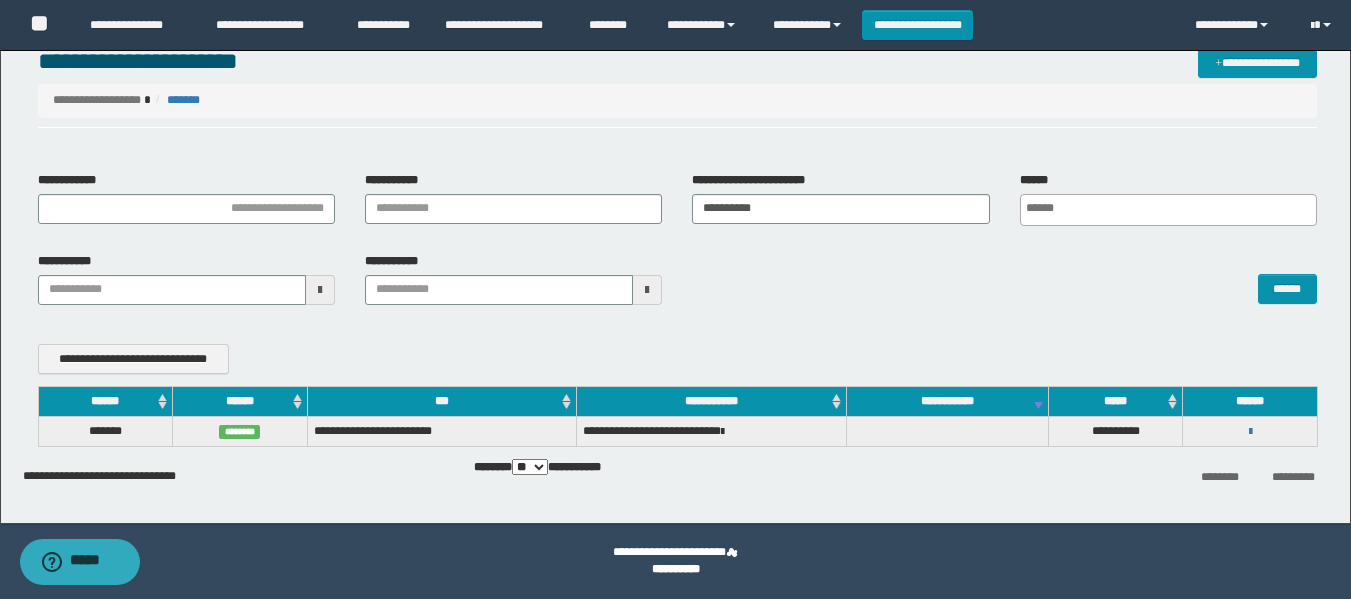 scroll, scrollTop: 43, scrollLeft: 0, axis: vertical 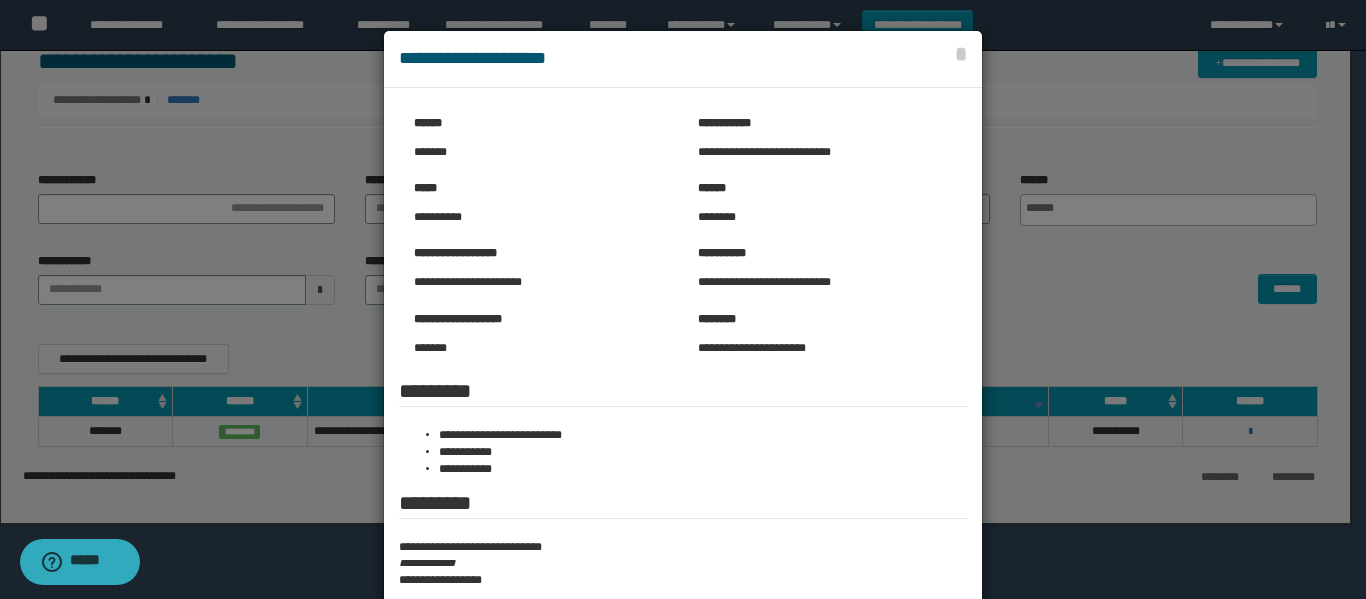 click at bounding box center [683, 366] 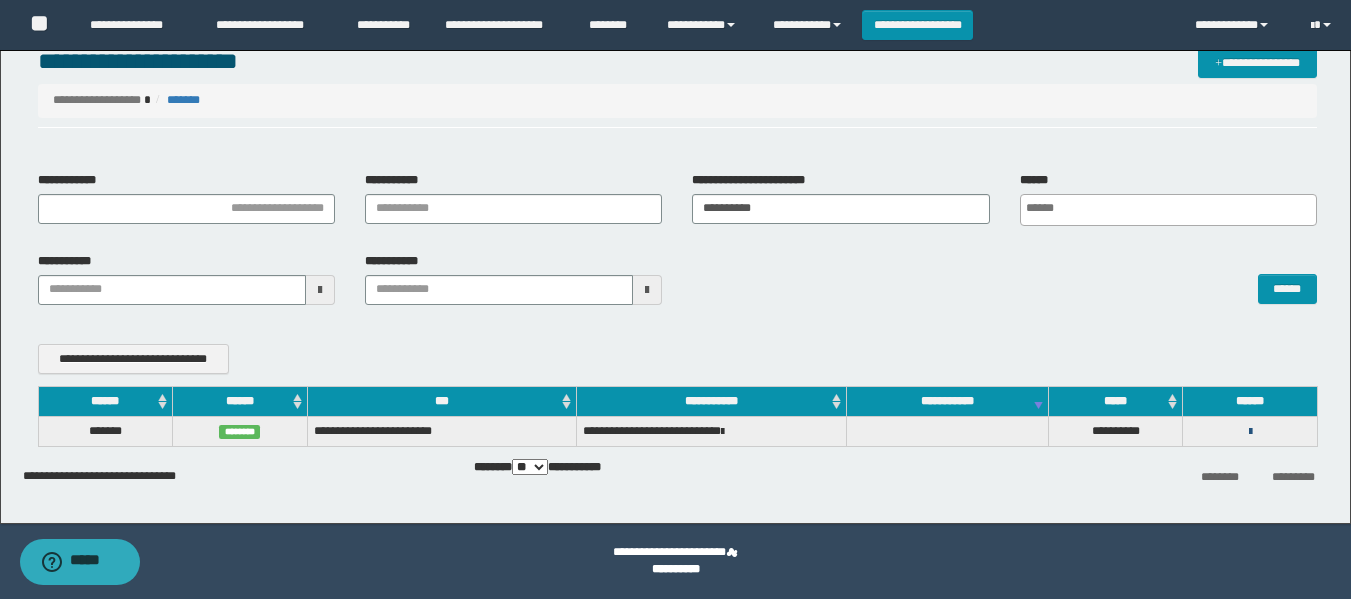 click at bounding box center (1250, 432) 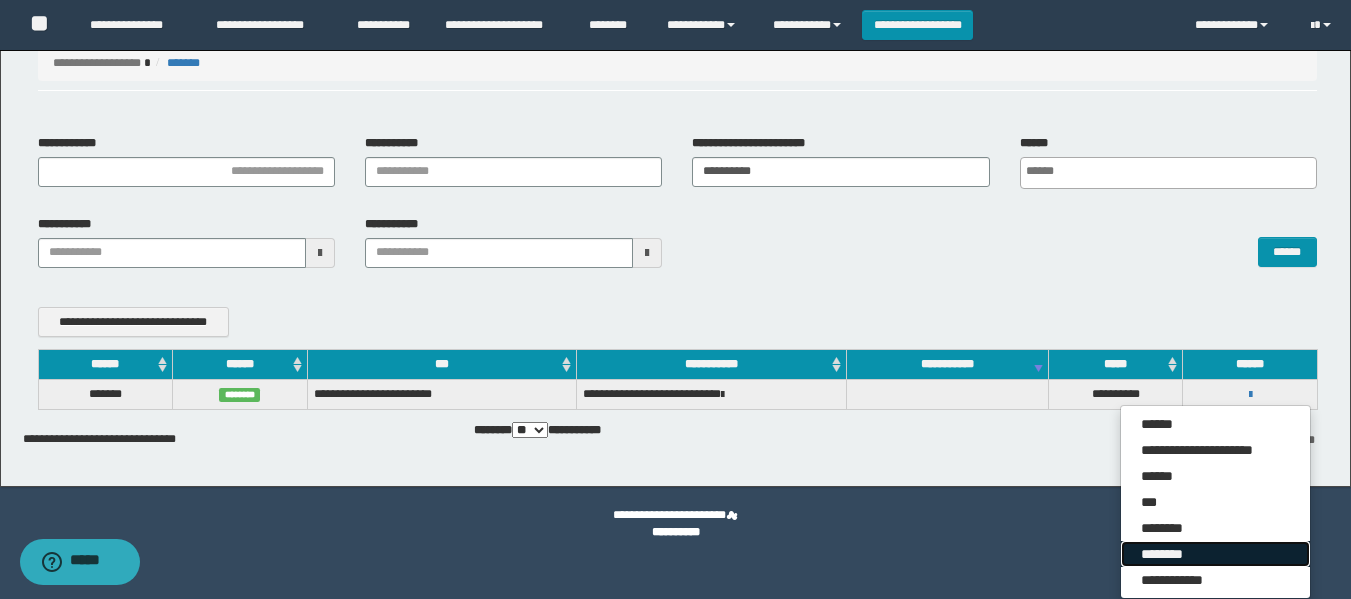 click on "********" at bounding box center [1215, 554] 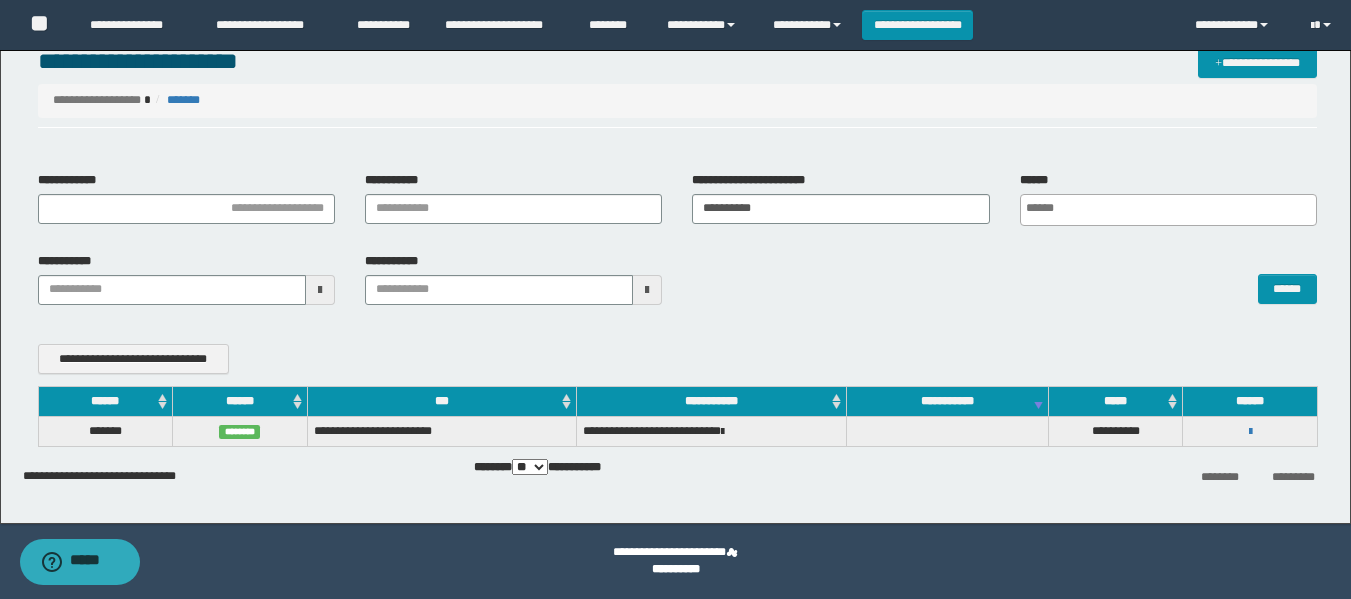 scroll, scrollTop: 43, scrollLeft: 0, axis: vertical 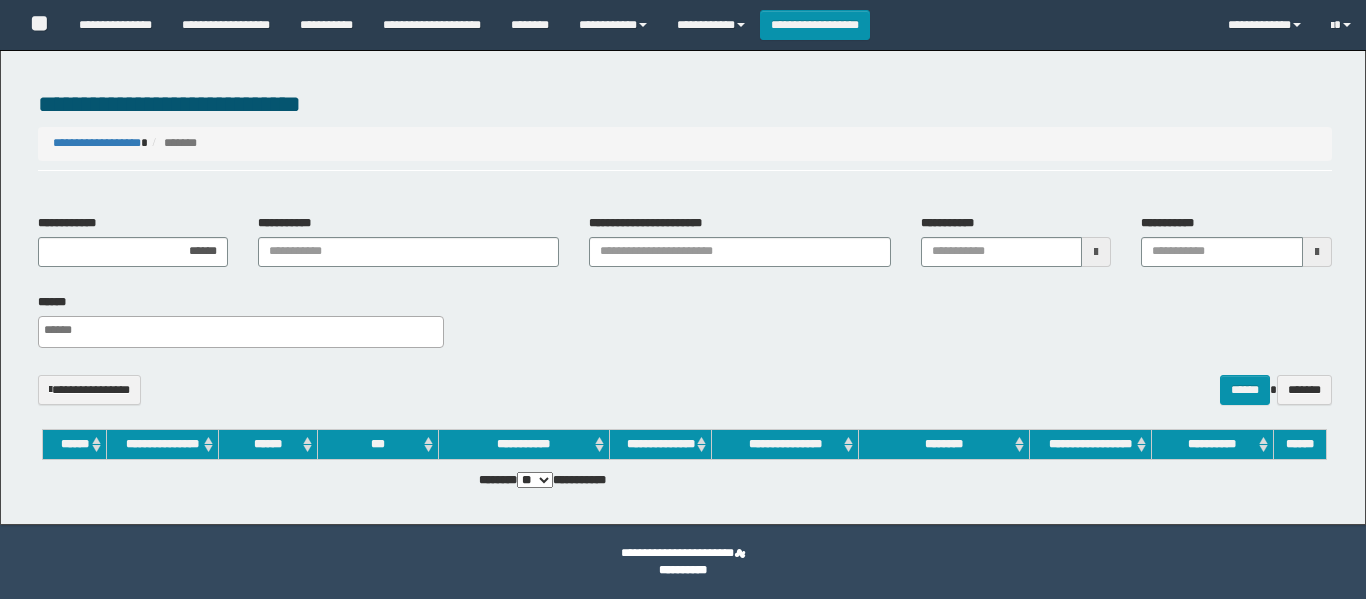 select 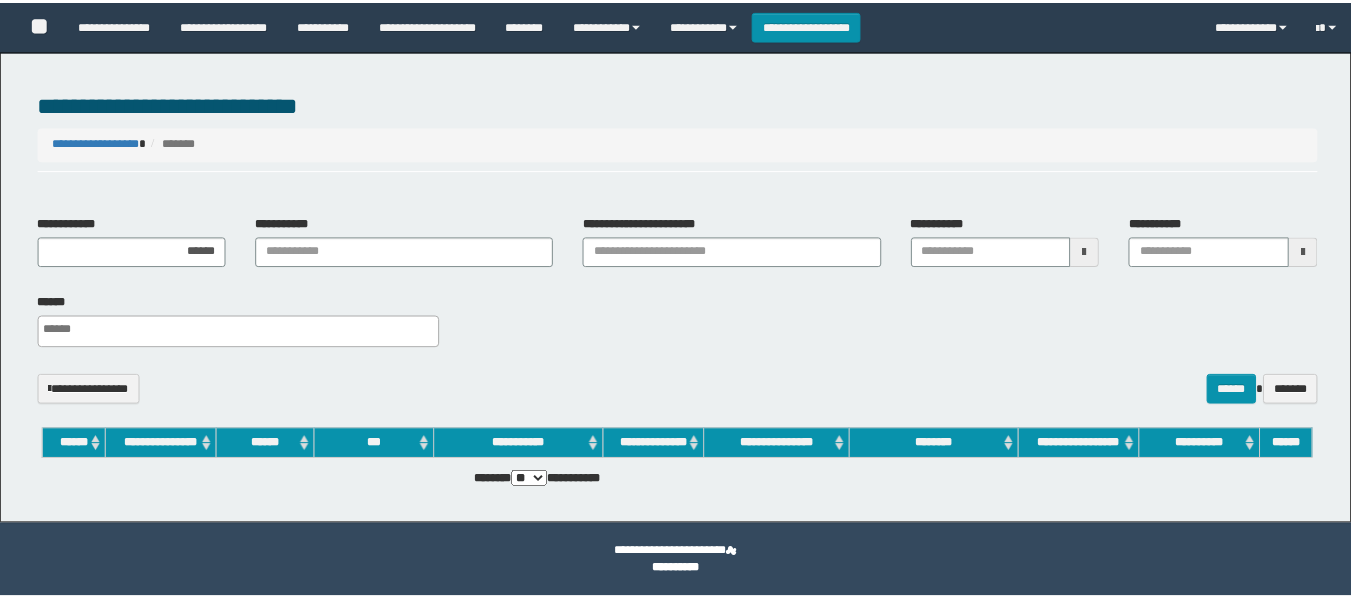scroll, scrollTop: 0, scrollLeft: 0, axis: both 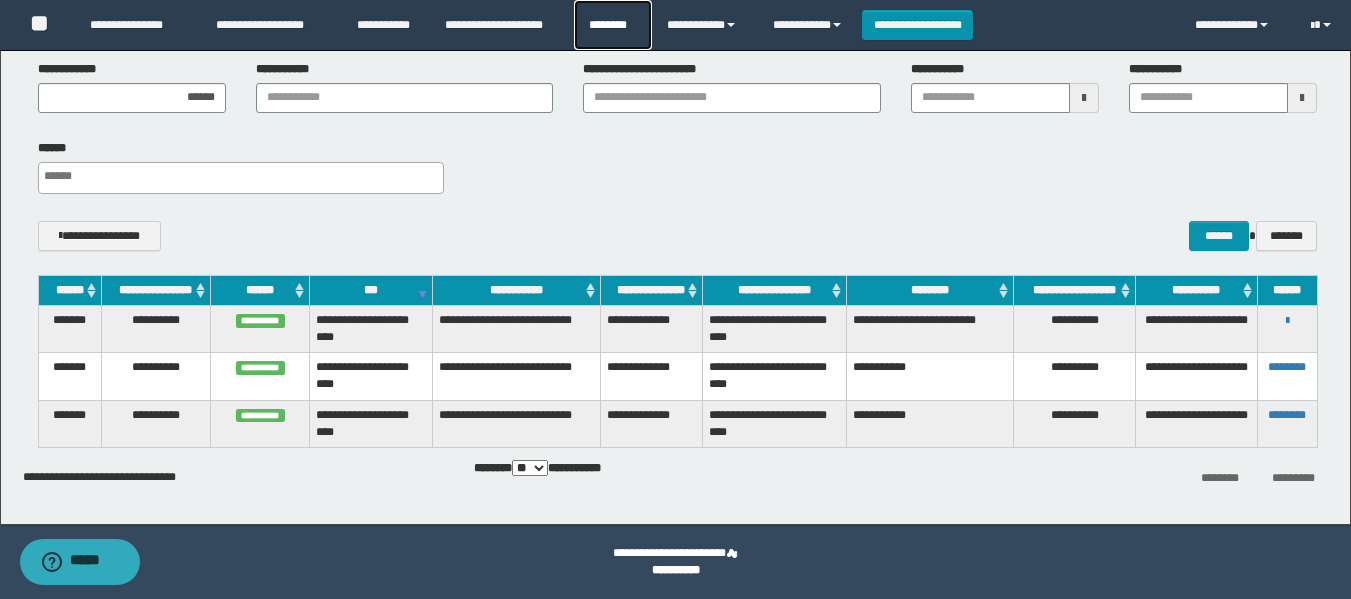 click on "********" at bounding box center [613, 25] 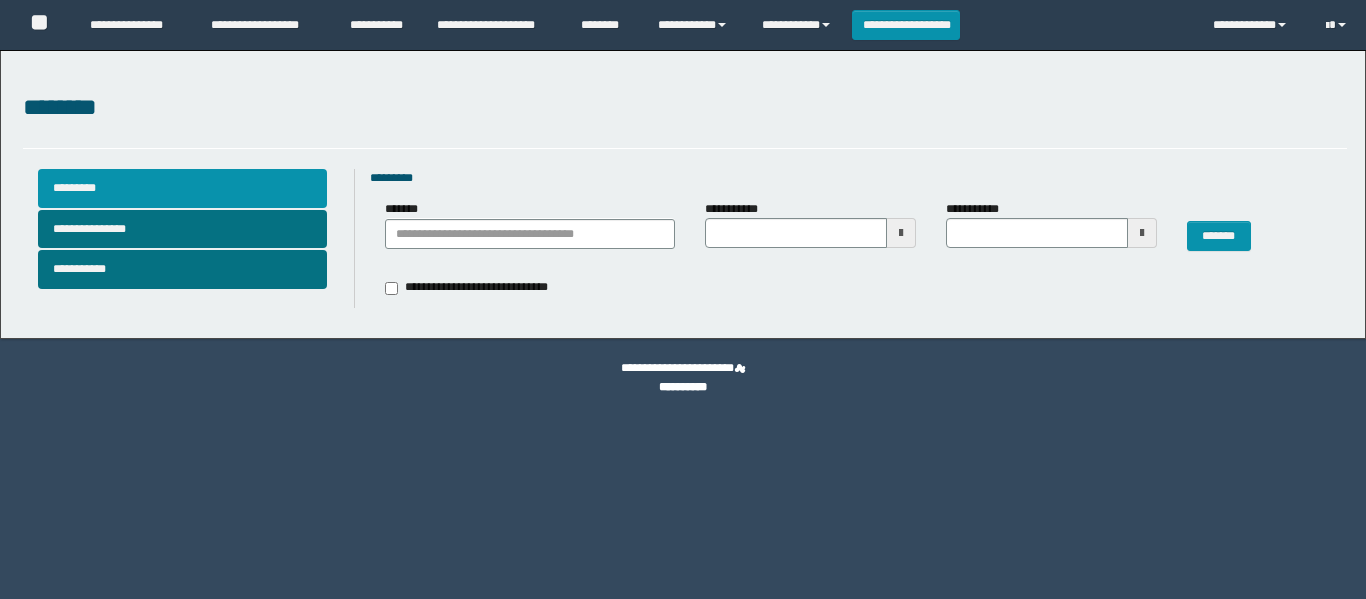 scroll, scrollTop: 0, scrollLeft: 0, axis: both 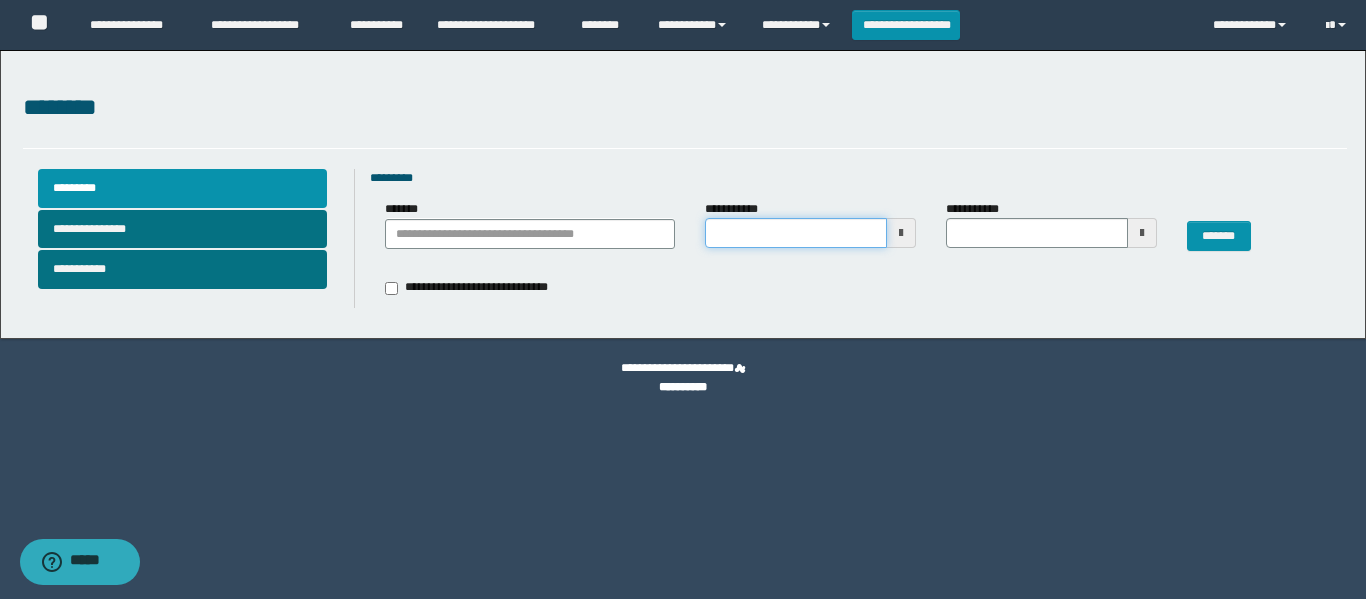 click on "**********" at bounding box center [796, 233] 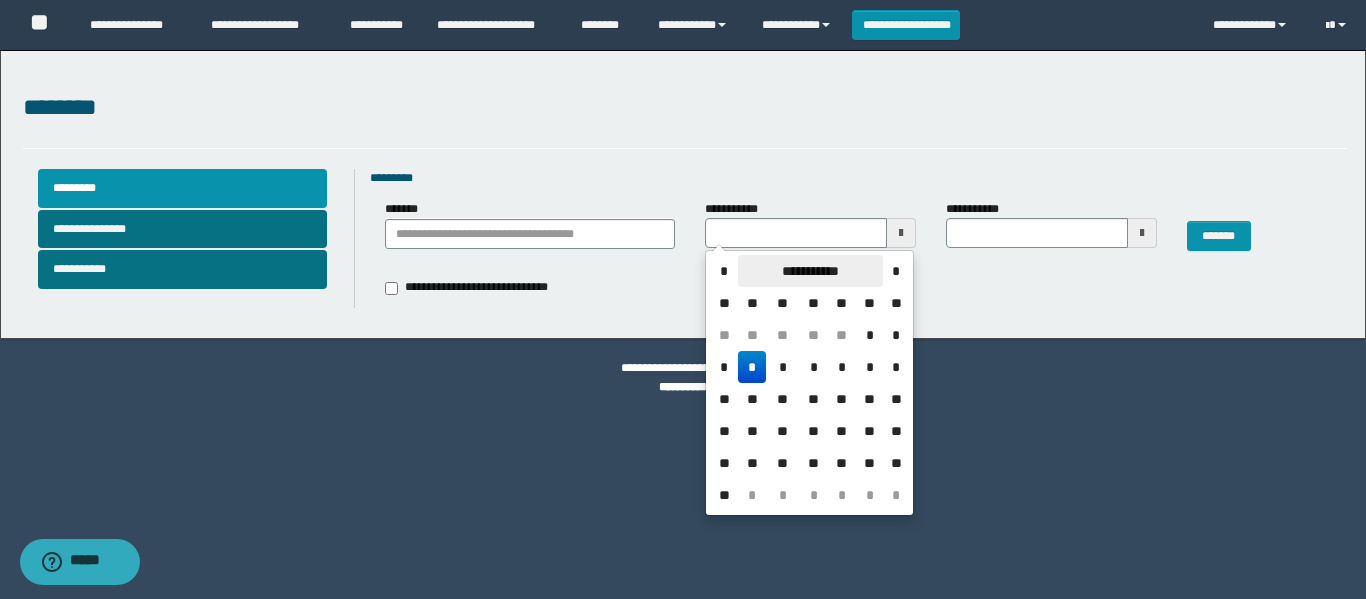 click on "**********" at bounding box center [810, 271] 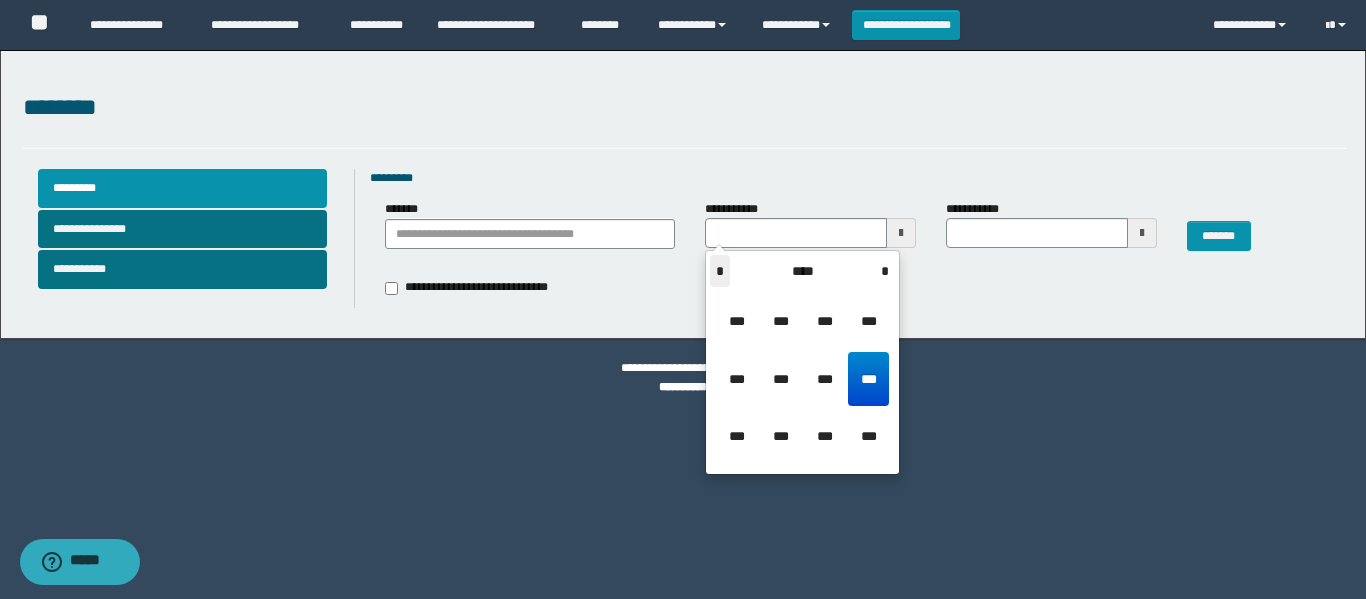 click on "*" at bounding box center (720, 271) 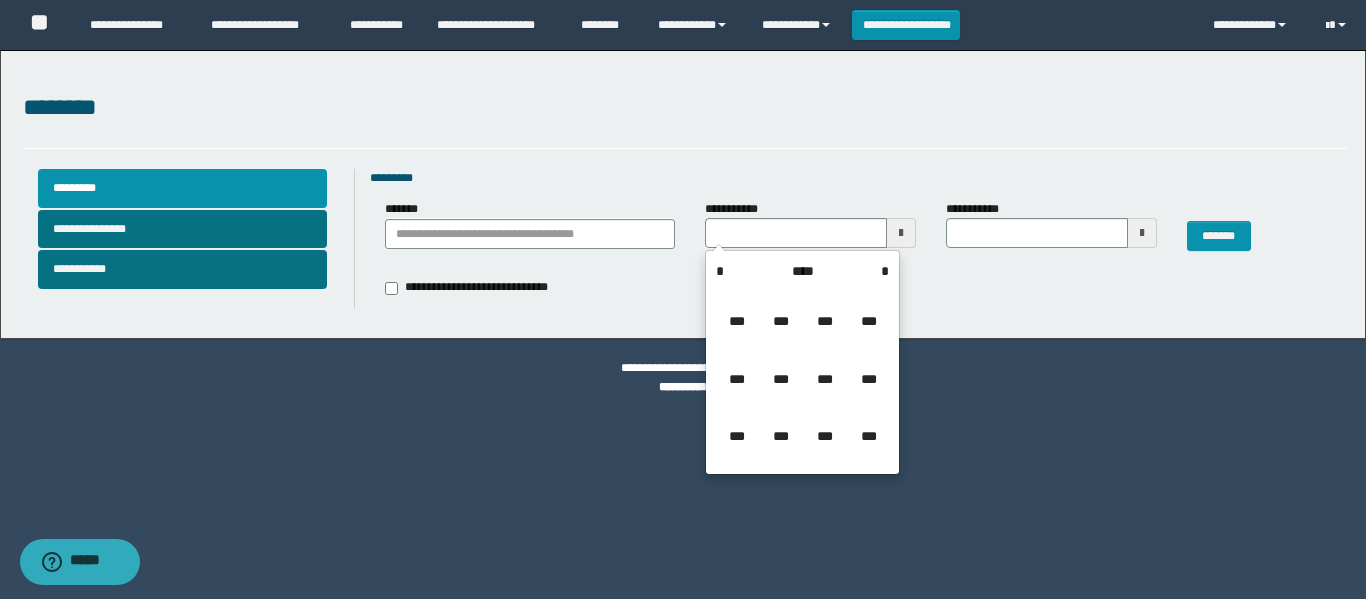 click on "**********" at bounding box center (851, 293) 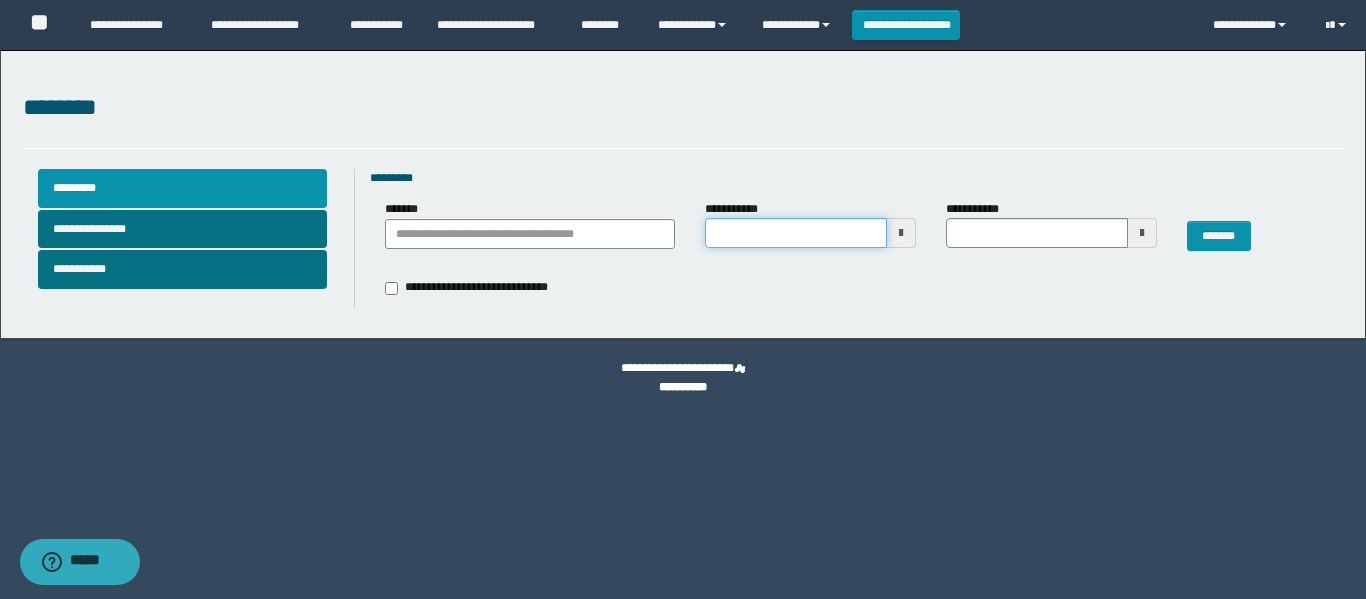 click on "**********" at bounding box center [796, 233] 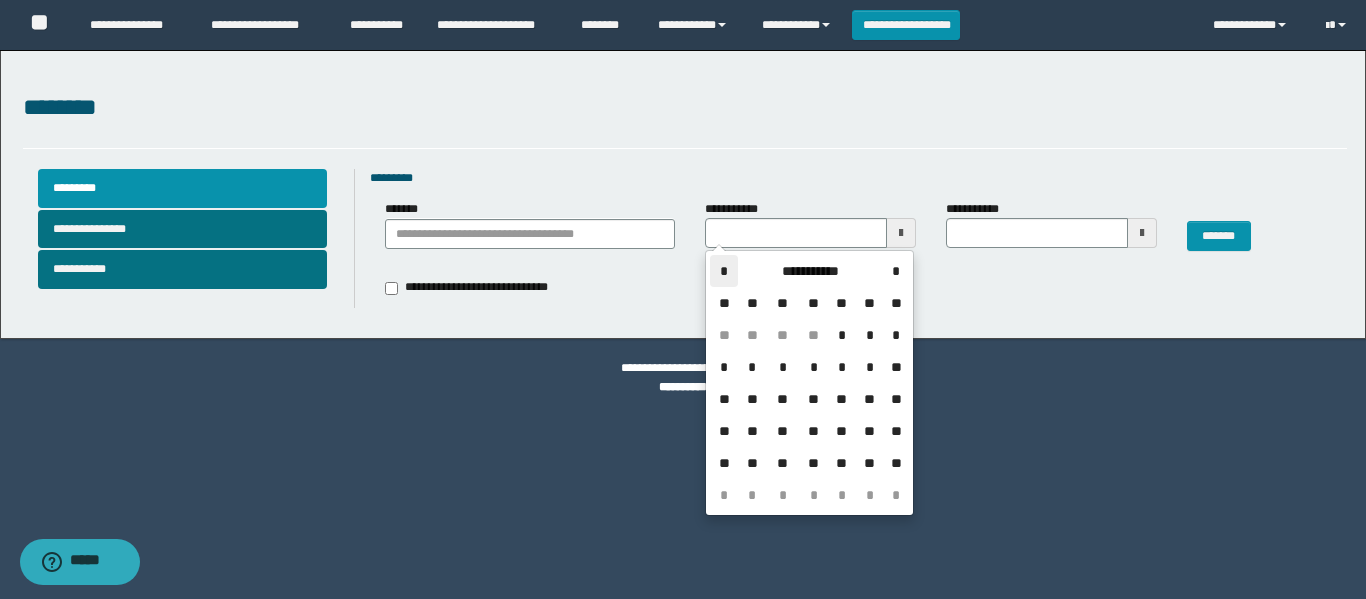 click on "*" at bounding box center [724, 271] 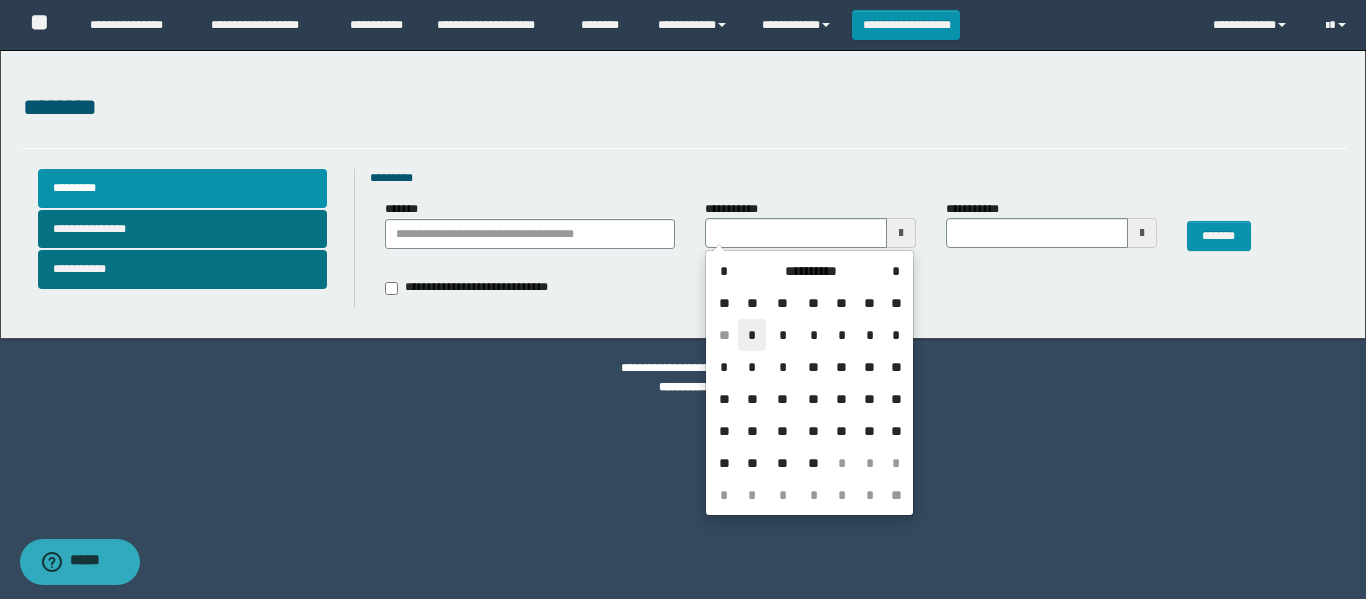 click on "*" at bounding box center [752, 335] 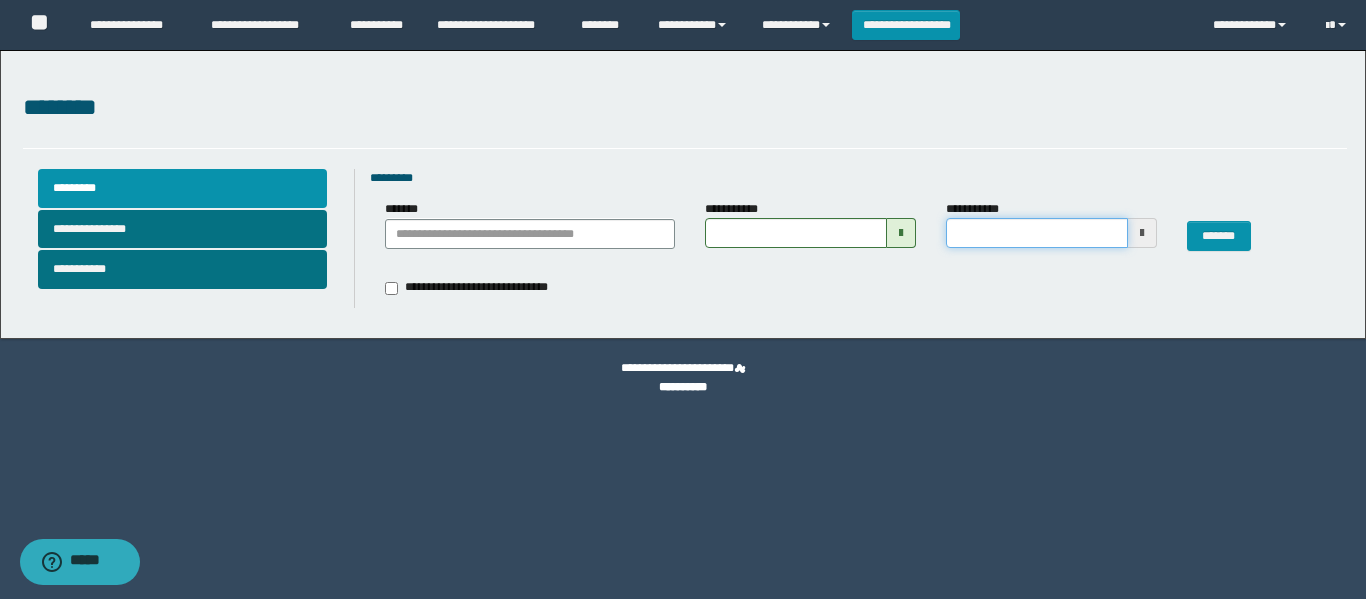 click on "**********" at bounding box center (683, 299) 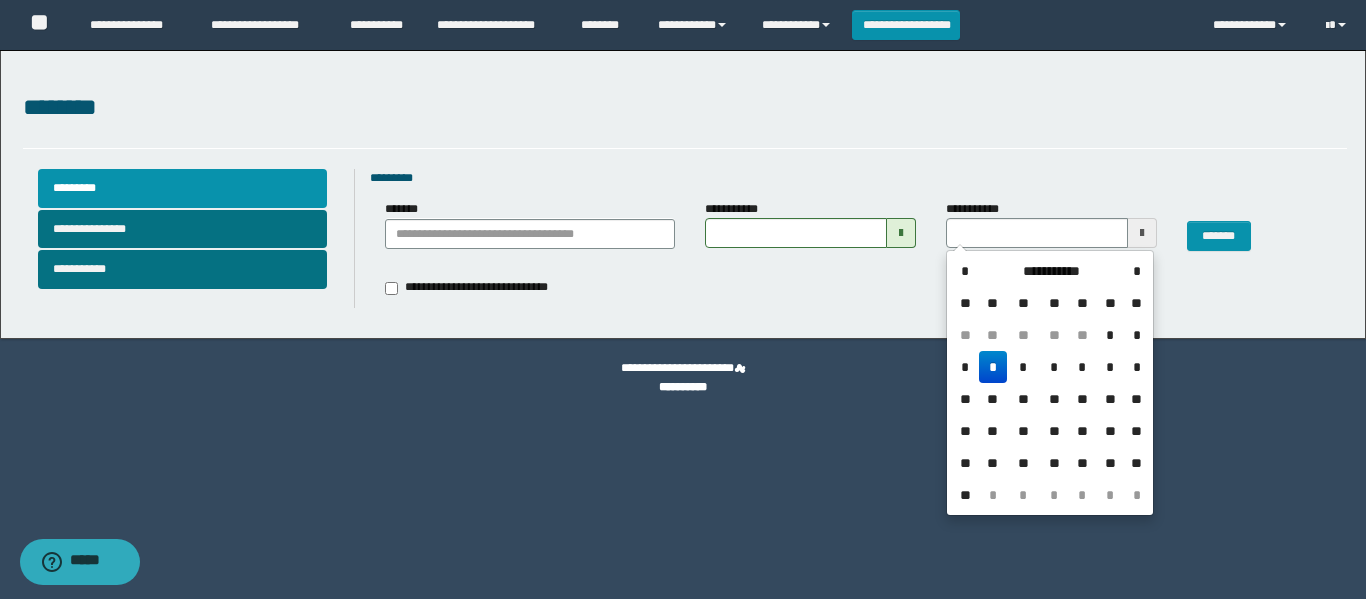 drag, startPoint x: 1073, startPoint y: 328, endPoint x: 1083, endPoint y: 313, distance: 18.027756 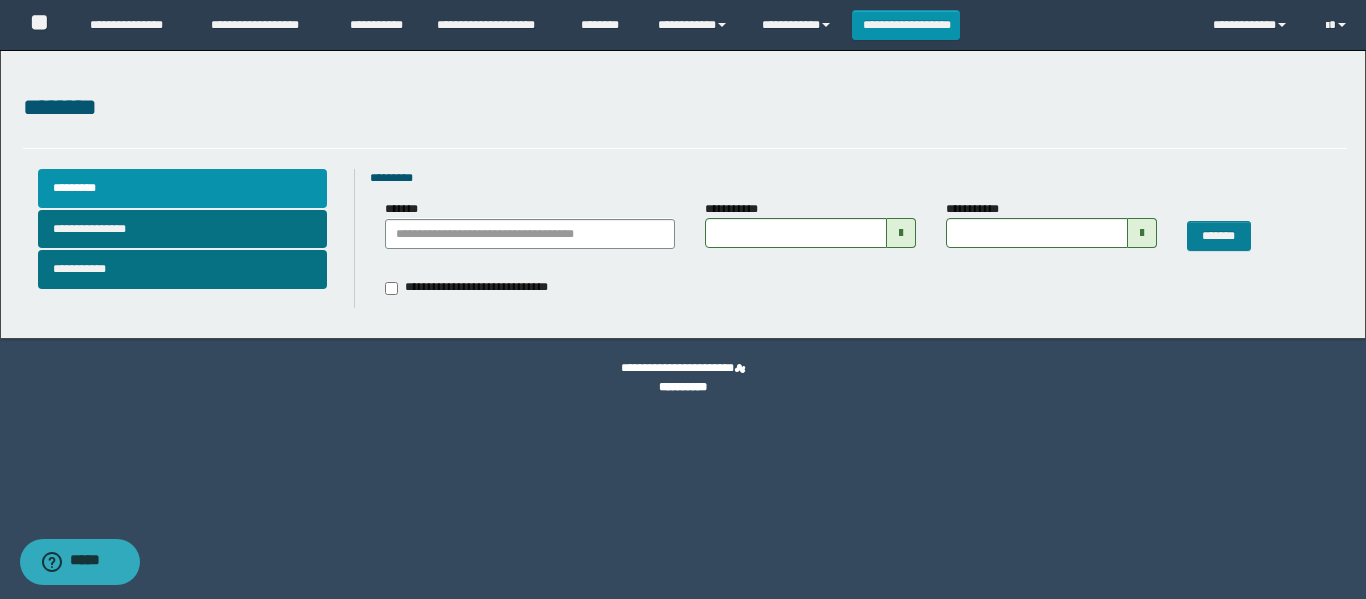 click on "*******" at bounding box center (1212, 243) 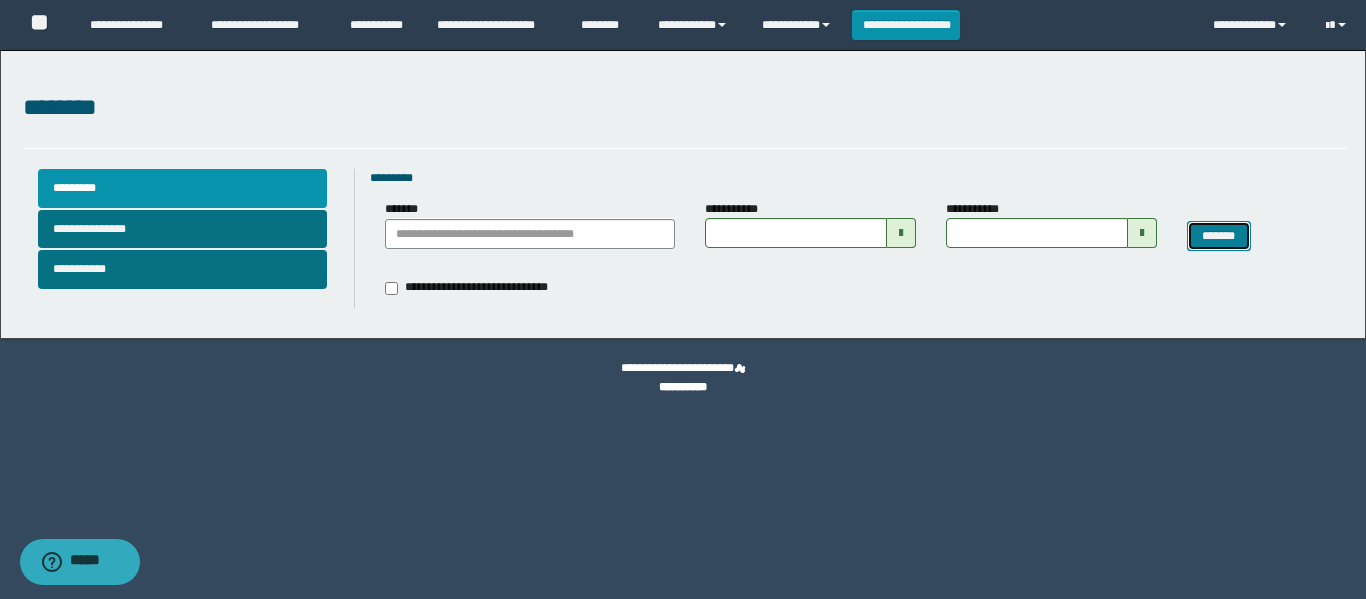 click on "*******" at bounding box center [1219, 236] 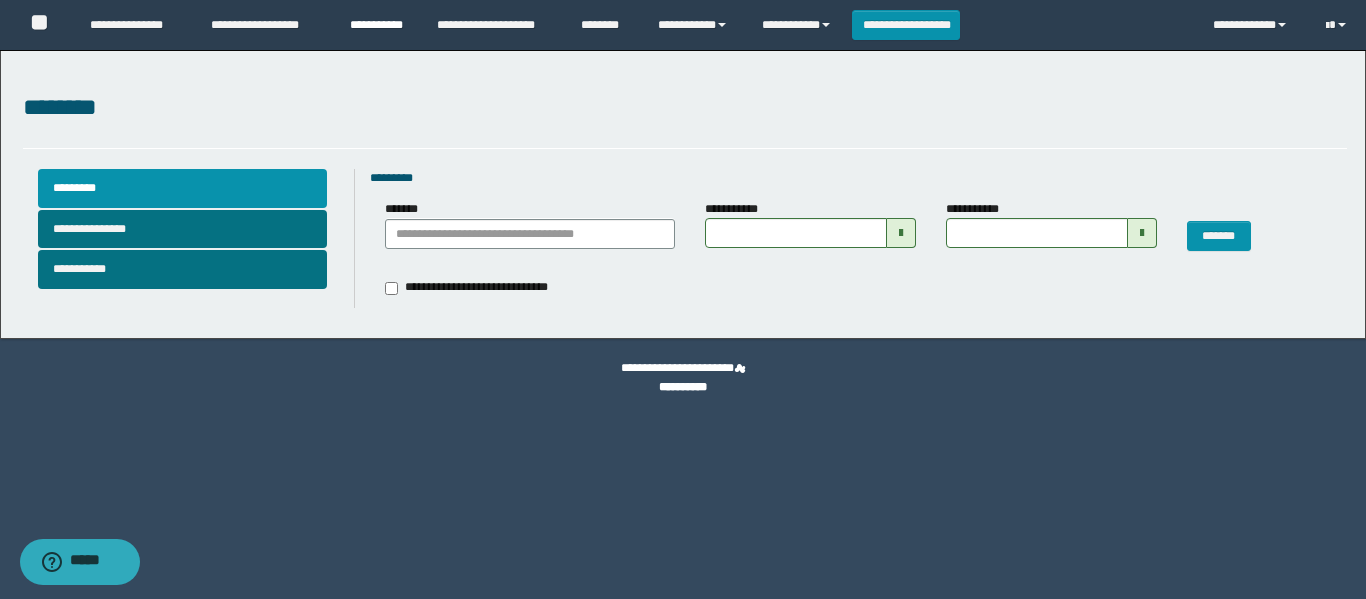 click on "**********" at bounding box center (378, 25) 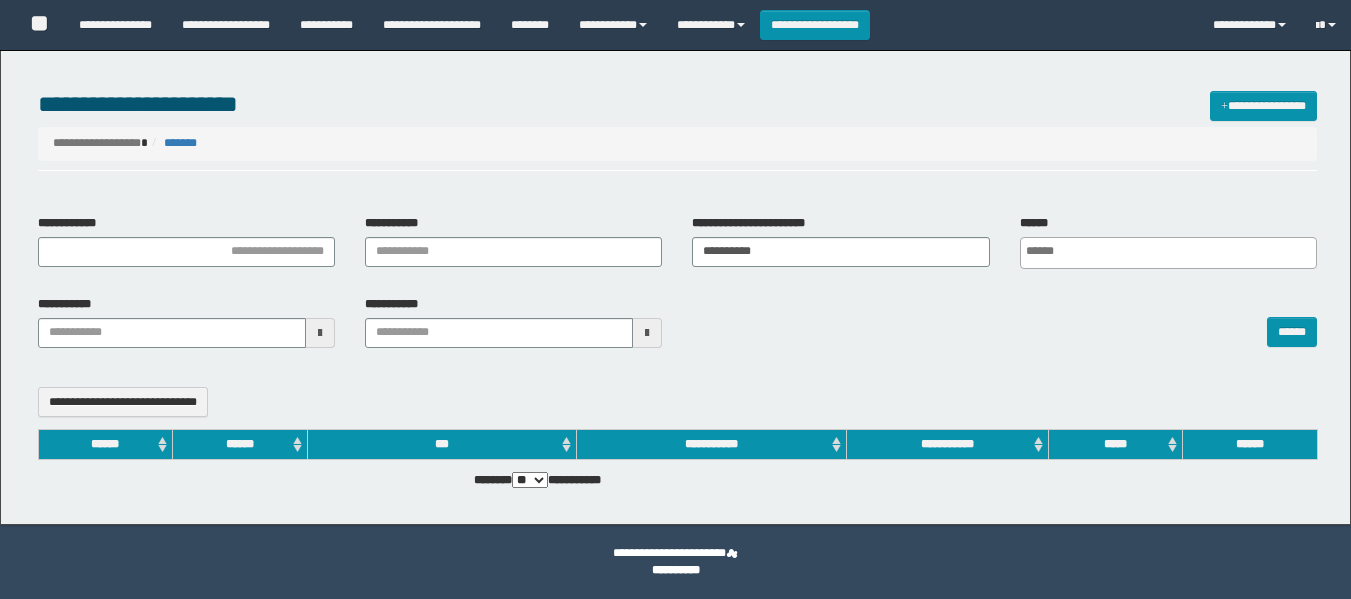 select 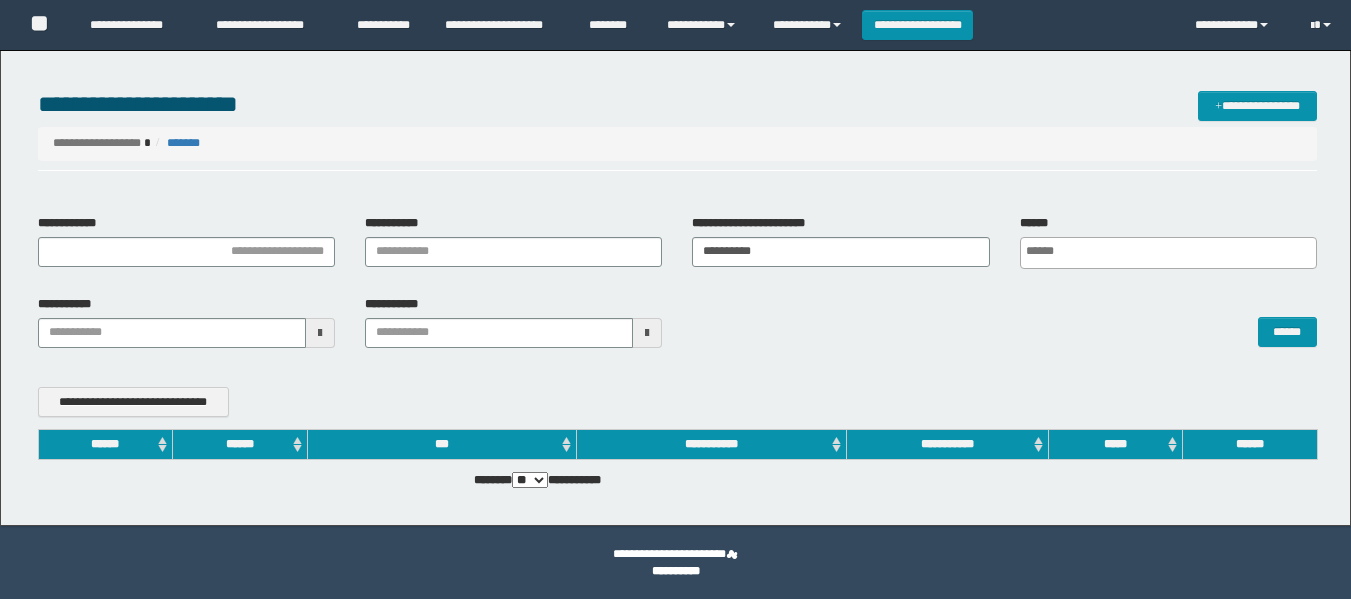 scroll, scrollTop: 0, scrollLeft: 0, axis: both 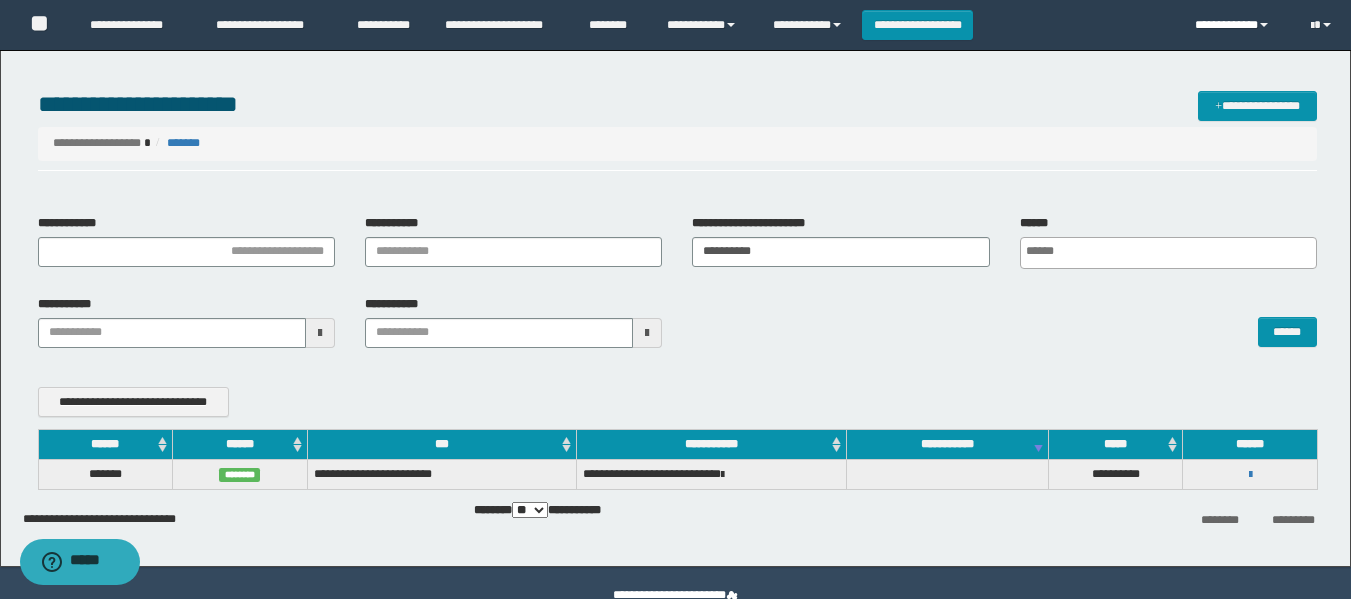 click on "**********" at bounding box center [1237, 25] 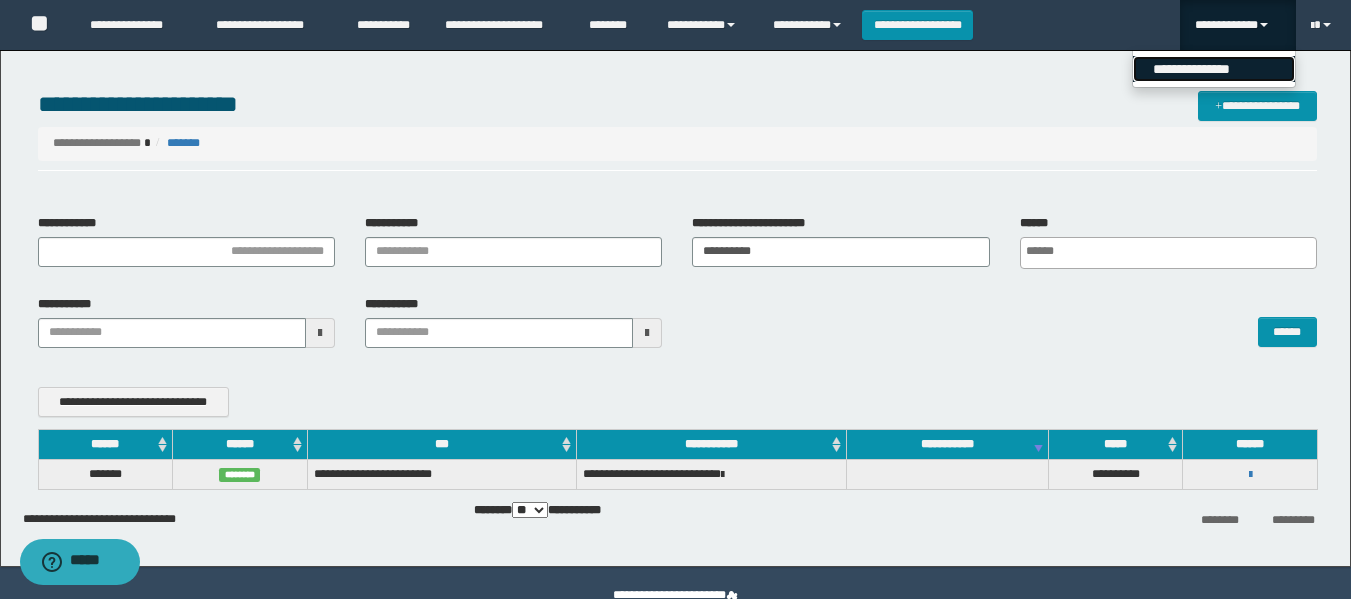 click on "**********" at bounding box center (1214, 69) 